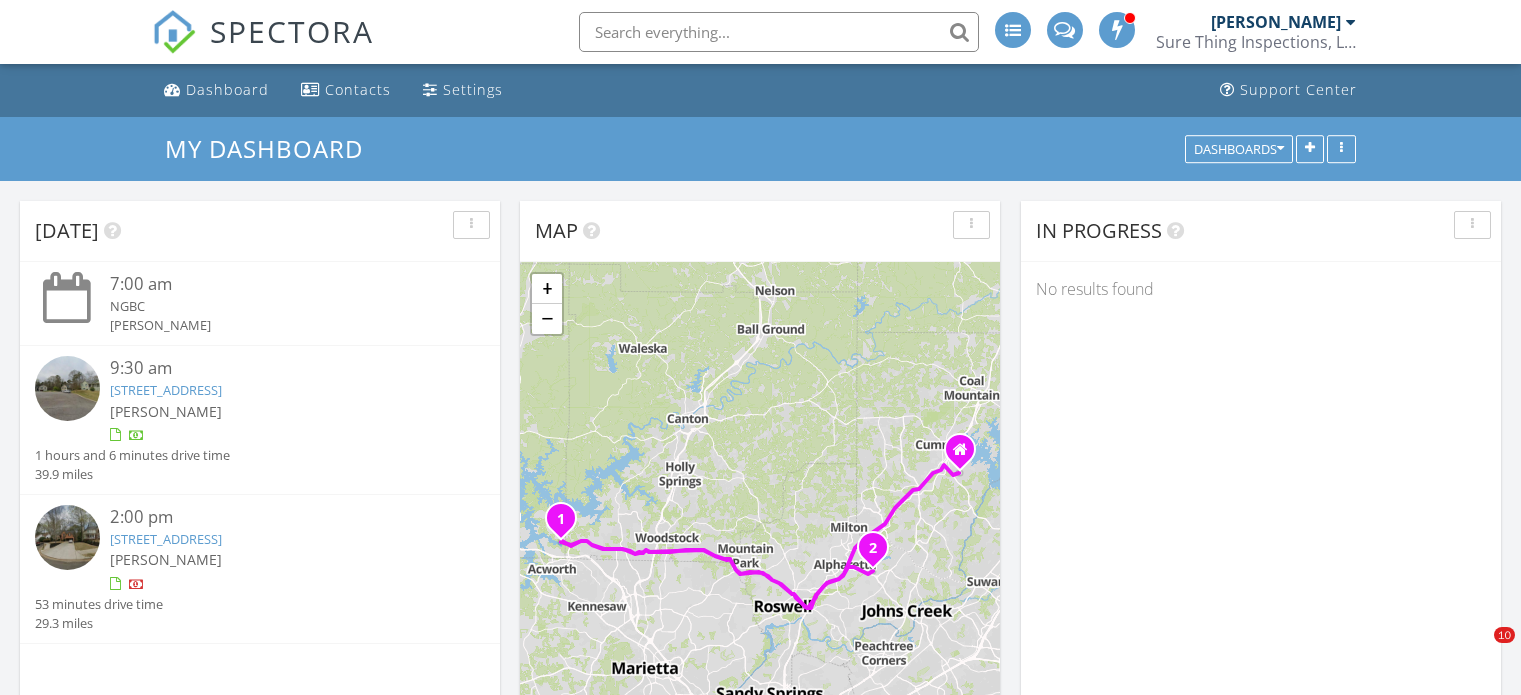 scroll, scrollTop: 0, scrollLeft: 0, axis: both 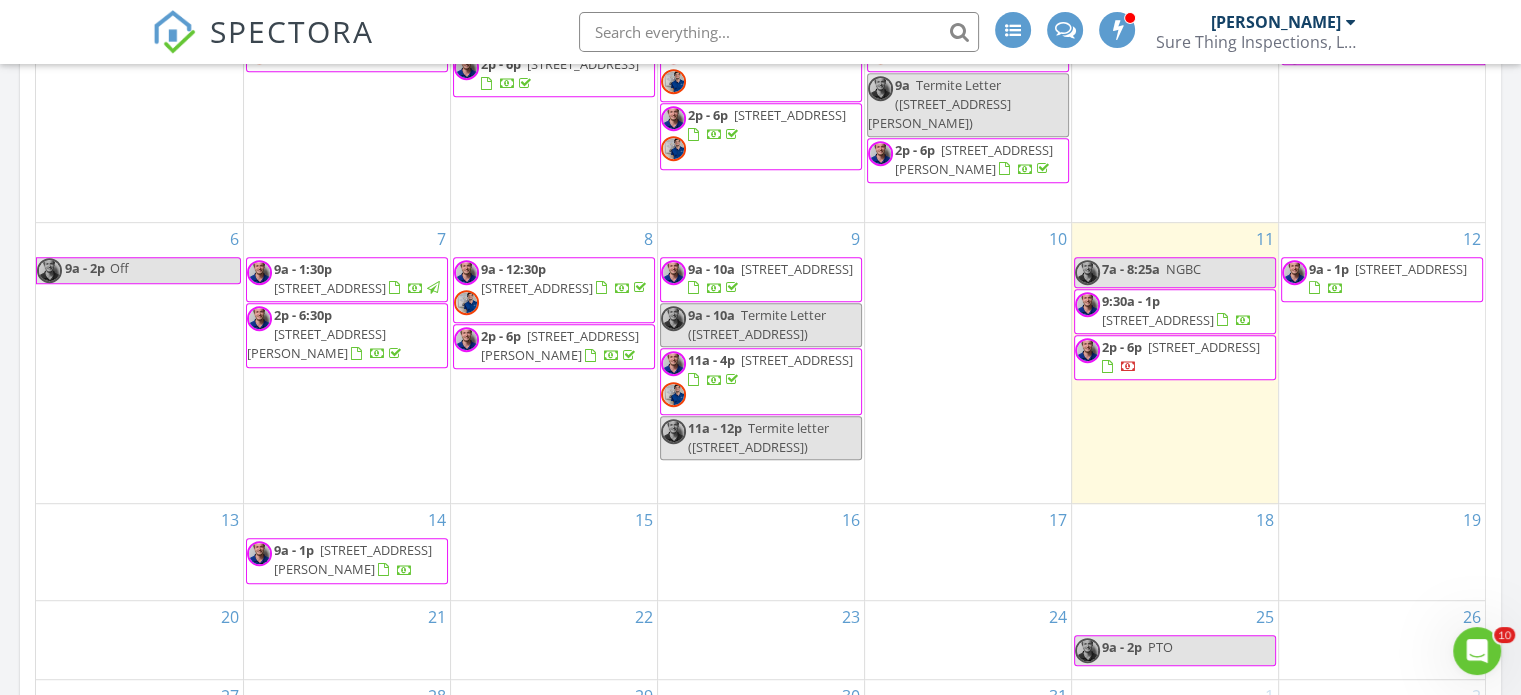 click on "5769 Shadow Creek Dr, Lithonia 30058" at bounding box center [1411, 269] 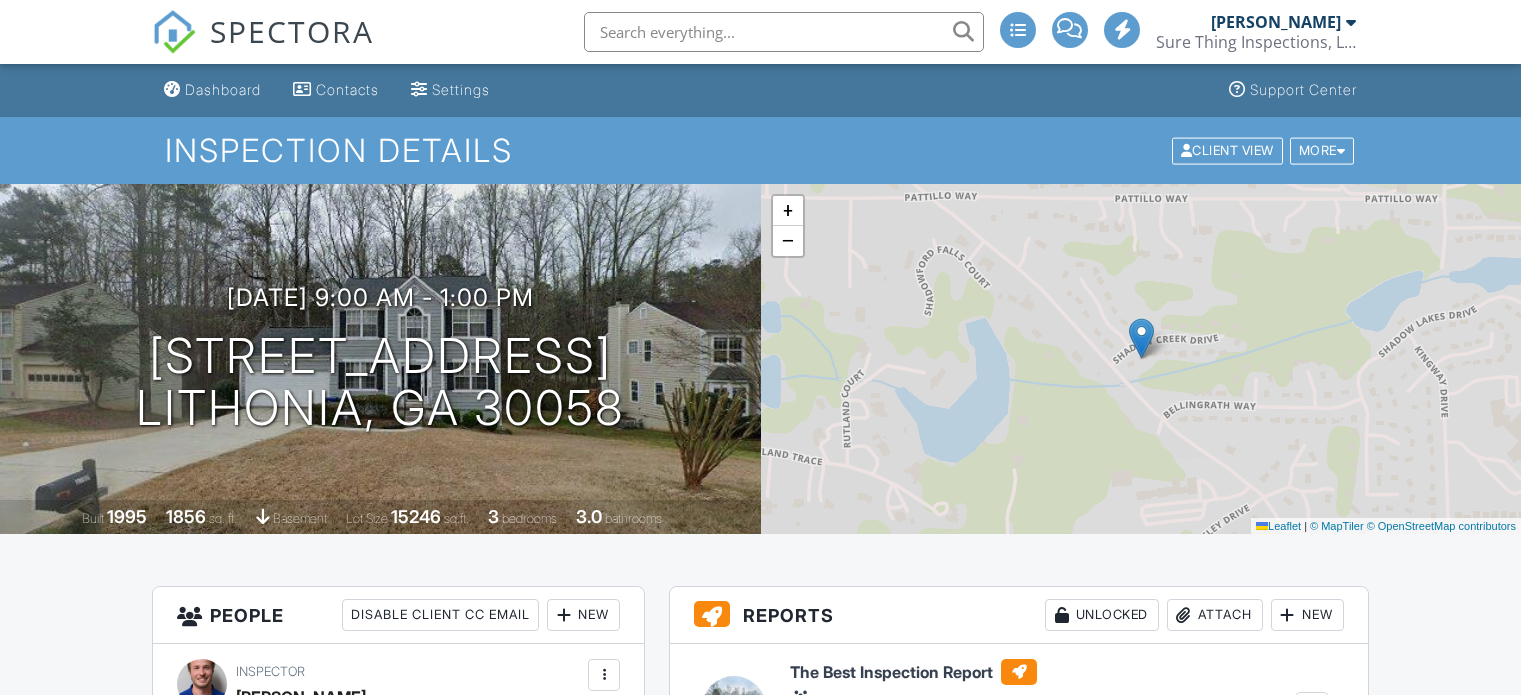 scroll, scrollTop: 0, scrollLeft: 0, axis: both 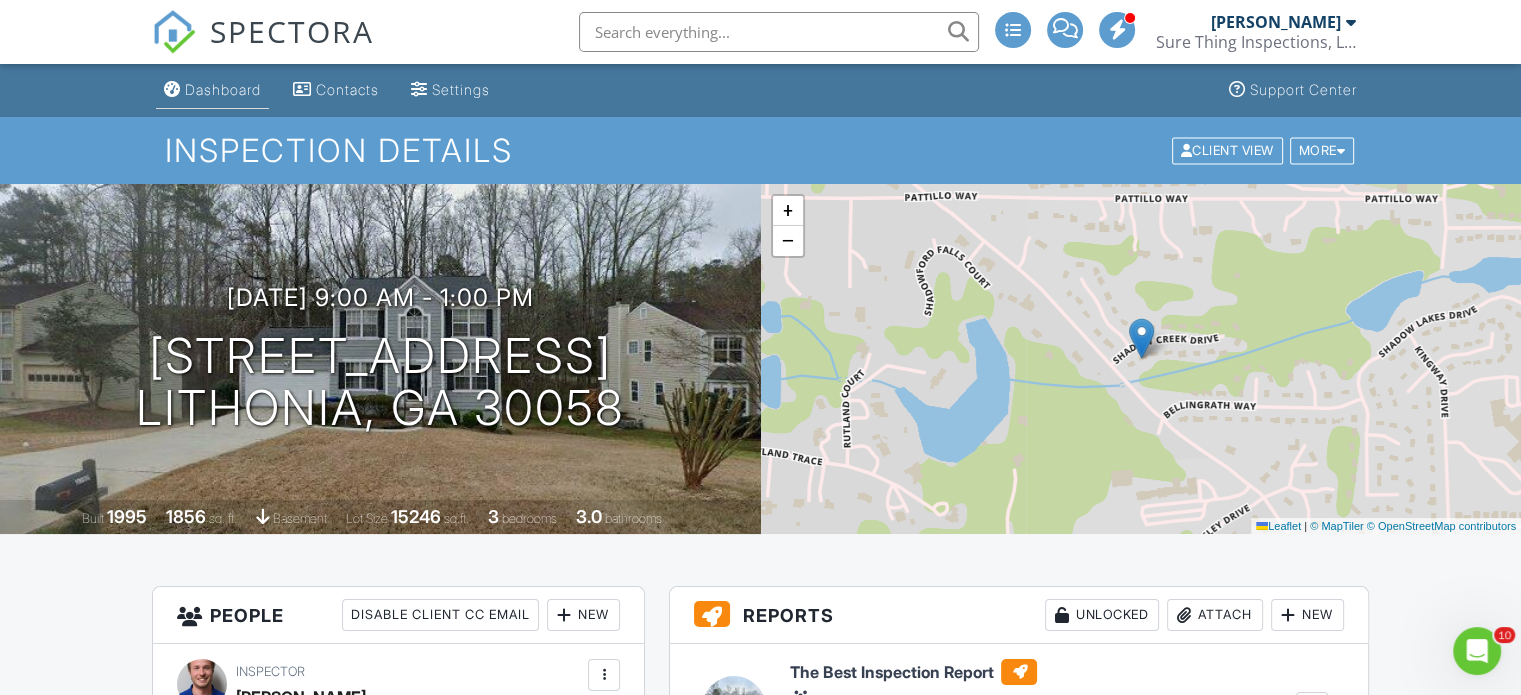 click on "Dashboard" at bounding box center [223, 89] 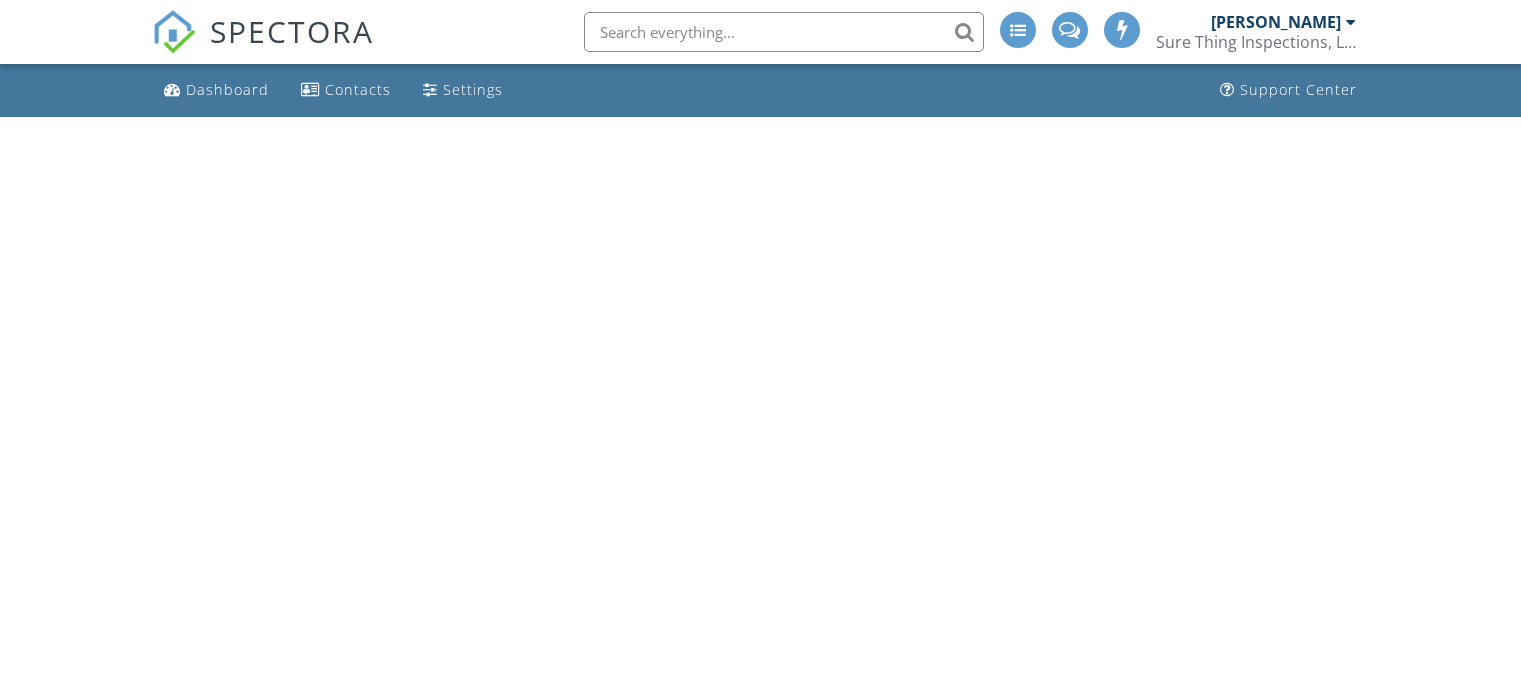 scroll, scrollTop: 0, scrollLeft: 0, axis: both 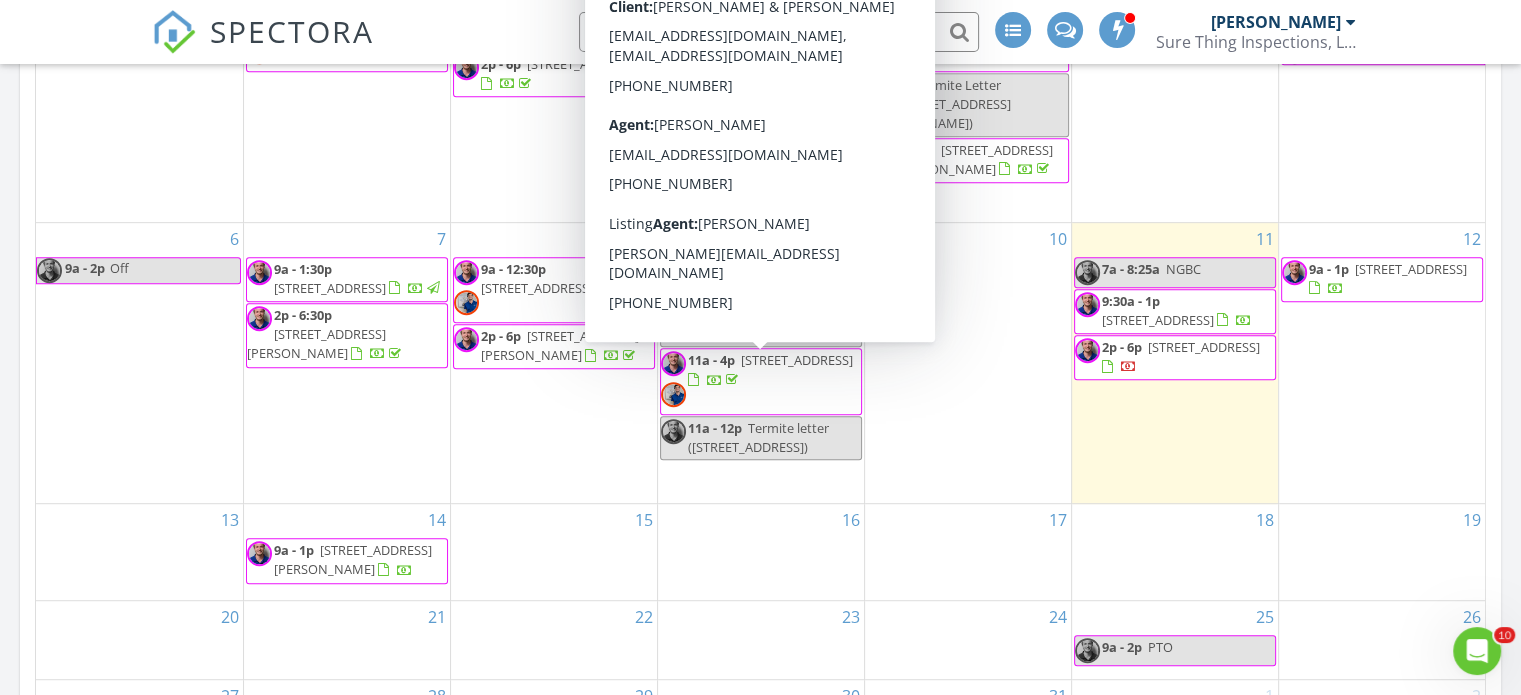 click on "11a - 4p
1432 Arbor Bluff Ct, Lawrenceville 30045" at bounding box center (761, 381) 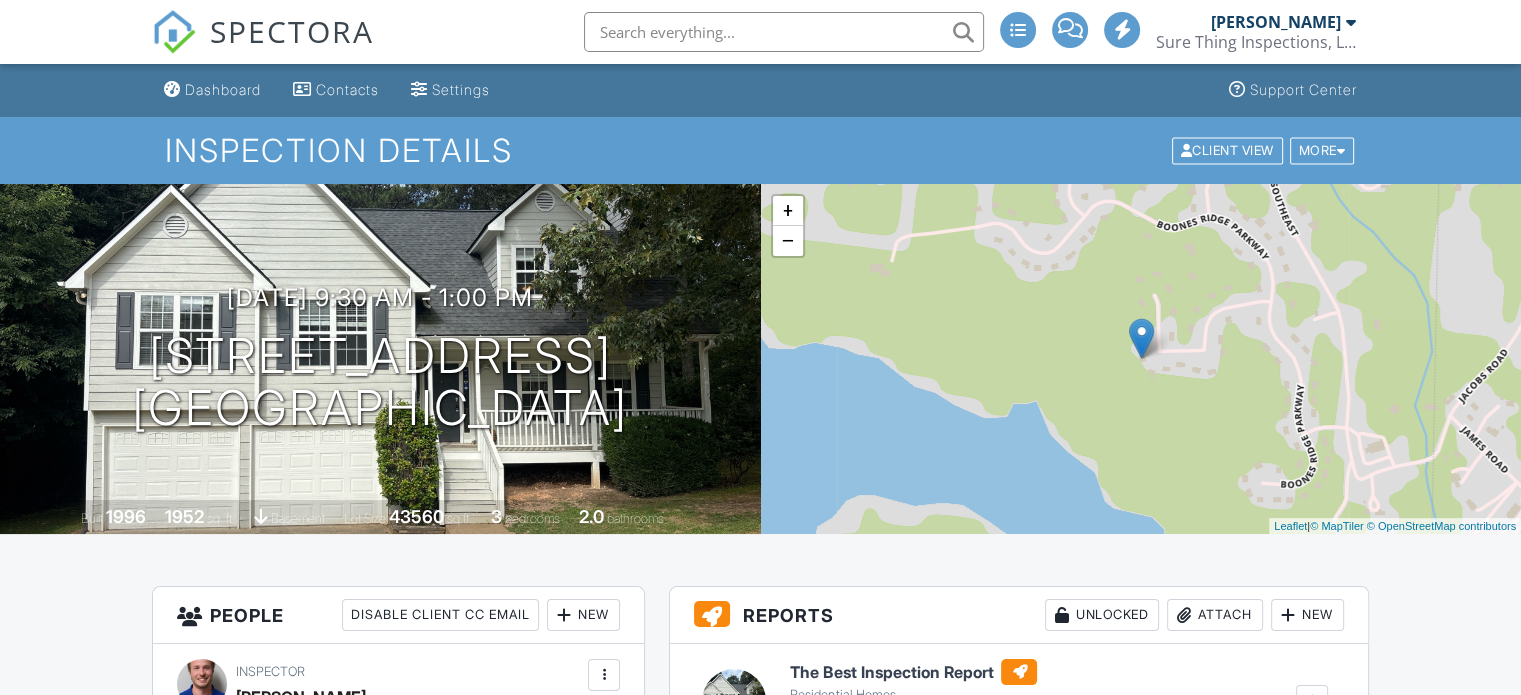 scroll, scrollTop: 0, scrollLeft: 0, axis: both 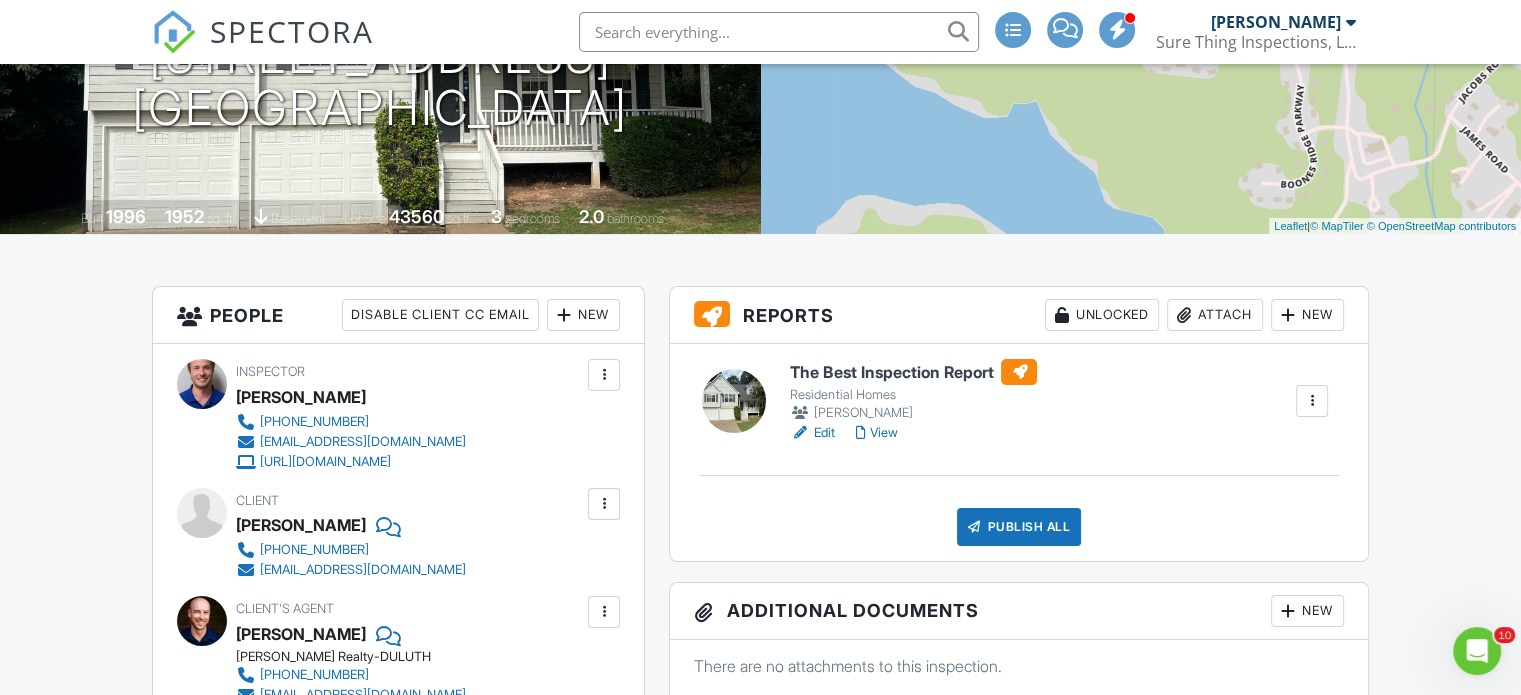 click on "View" at bounding box center [876, 433] 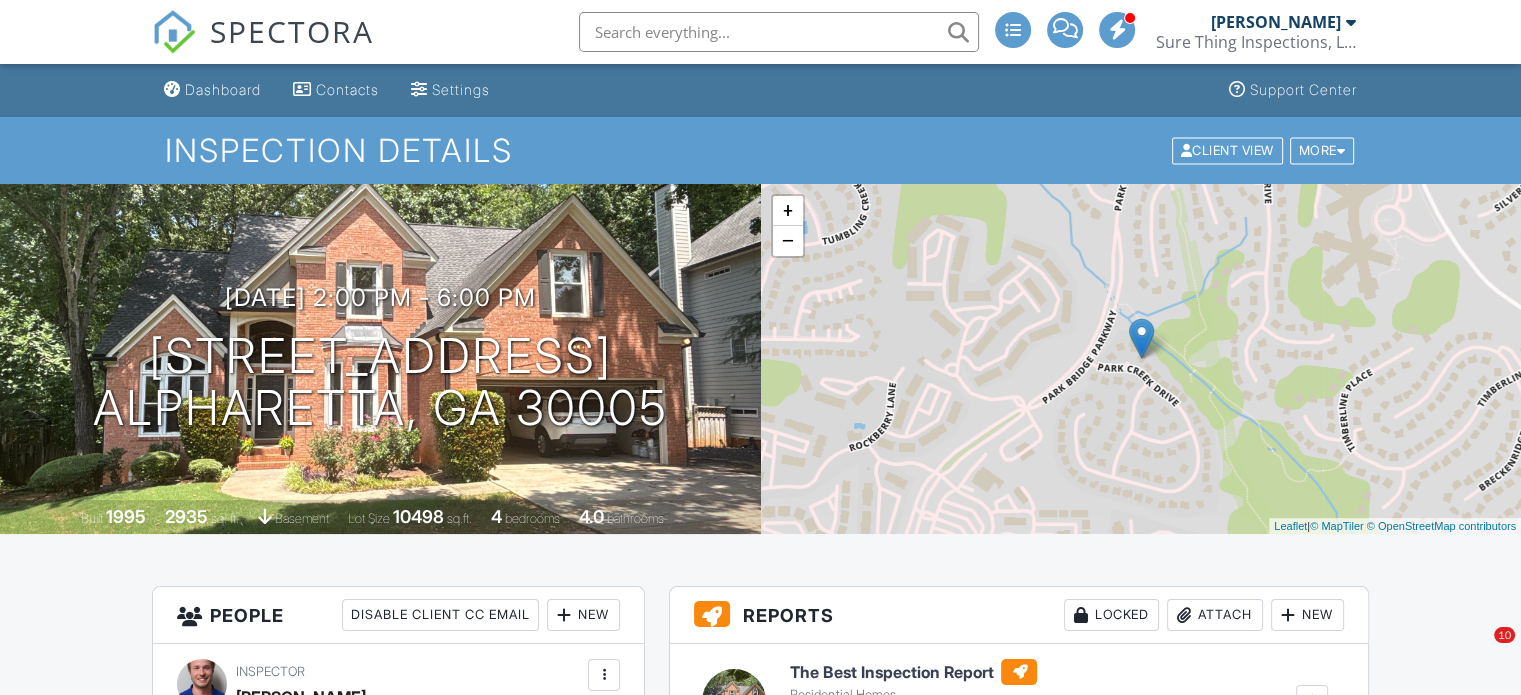 scroll, scrollTop: 0, scrollLeft: 0, axis: both 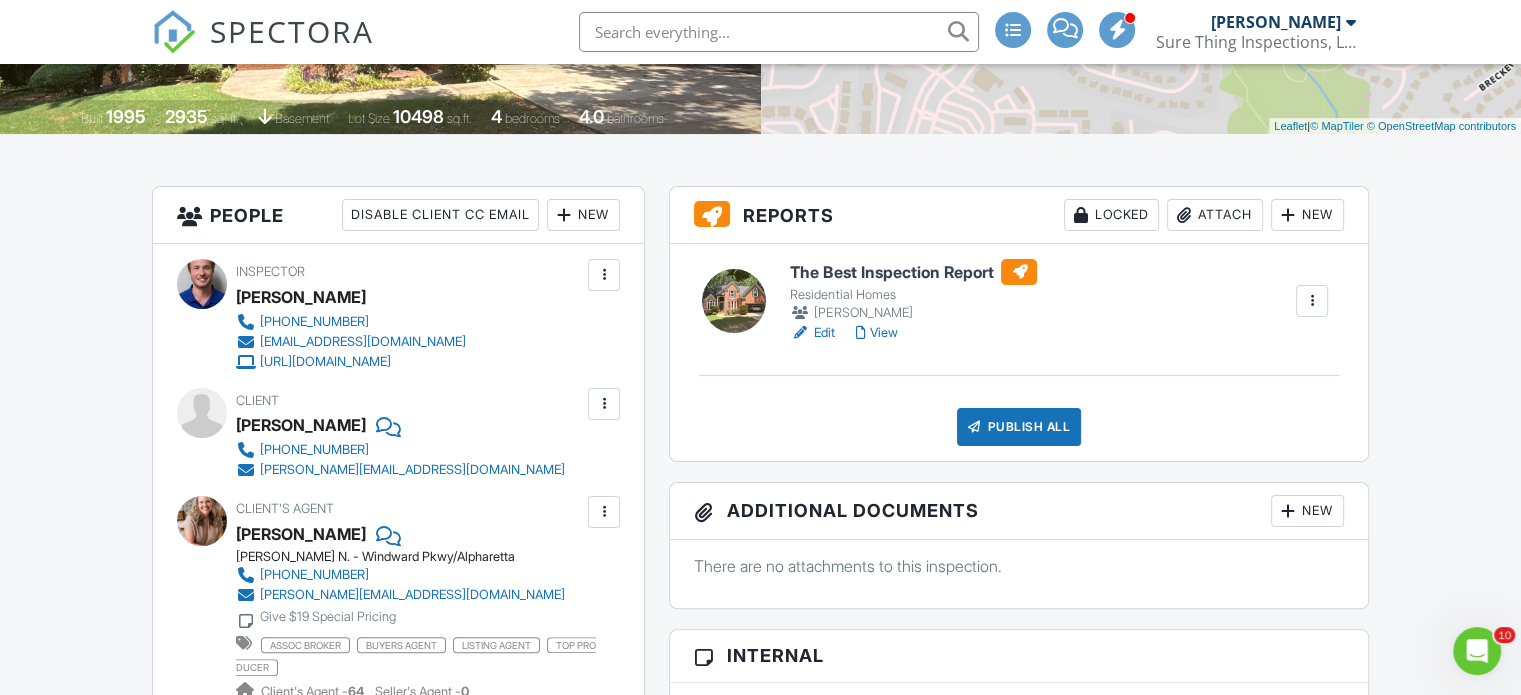 click on "View" at bounding box center (876, 333) 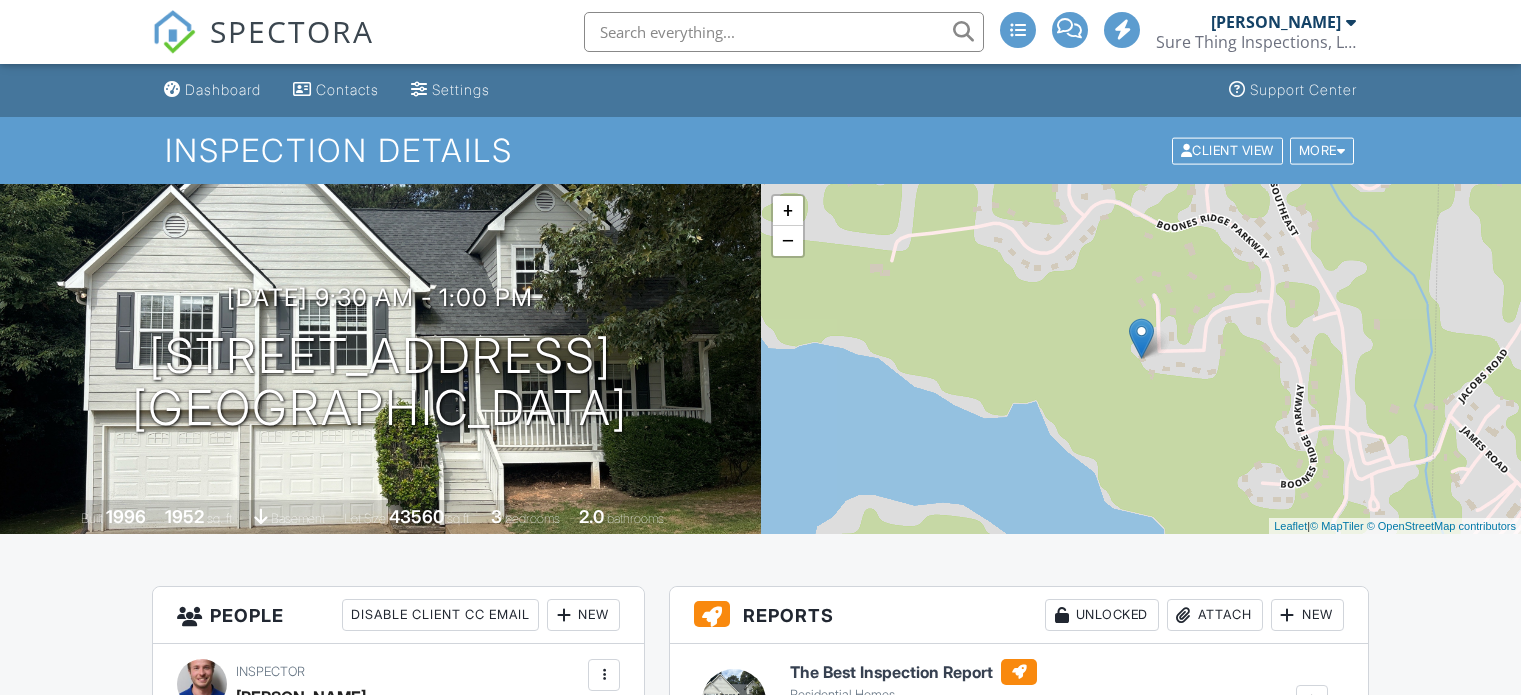 scroll, scrollTop: 0, scrollLeft: 0, axis: both 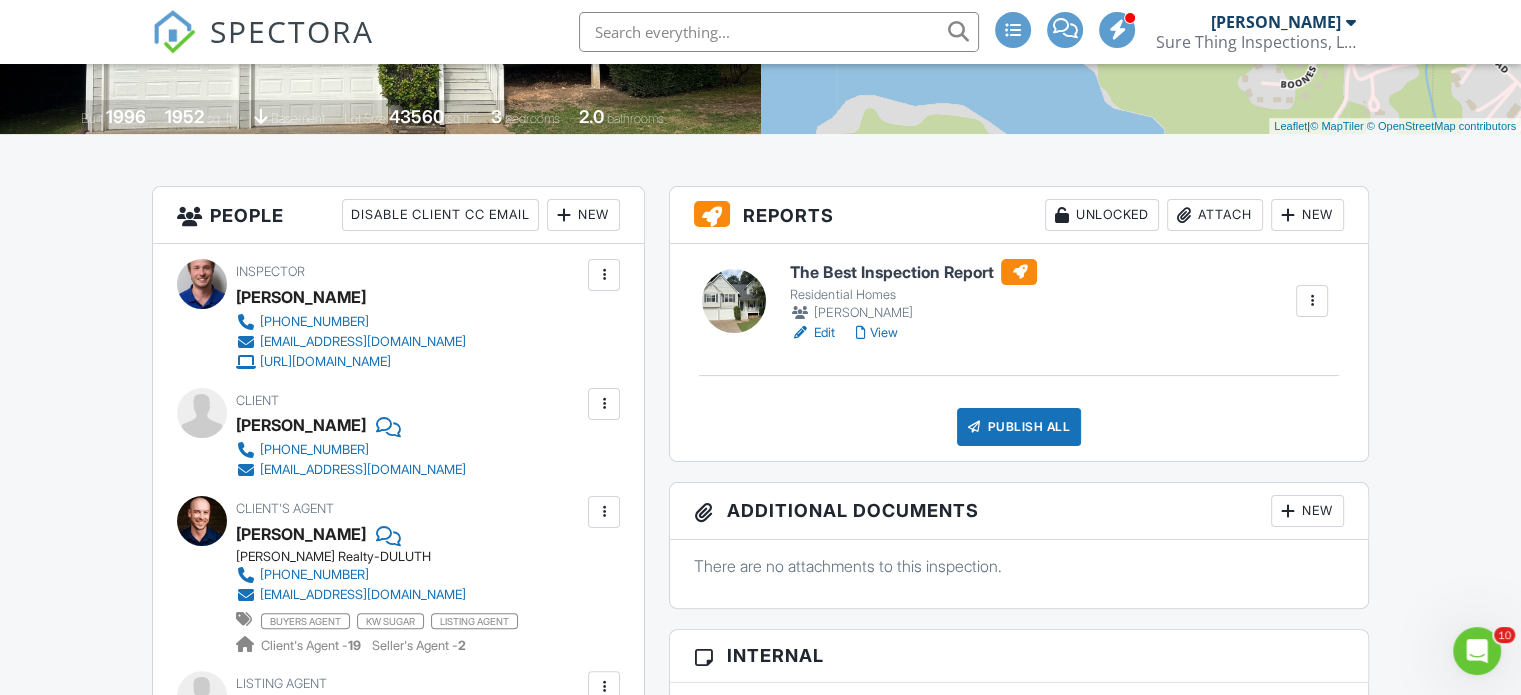 click on "Publish All" at bounding box center (1019, 427) 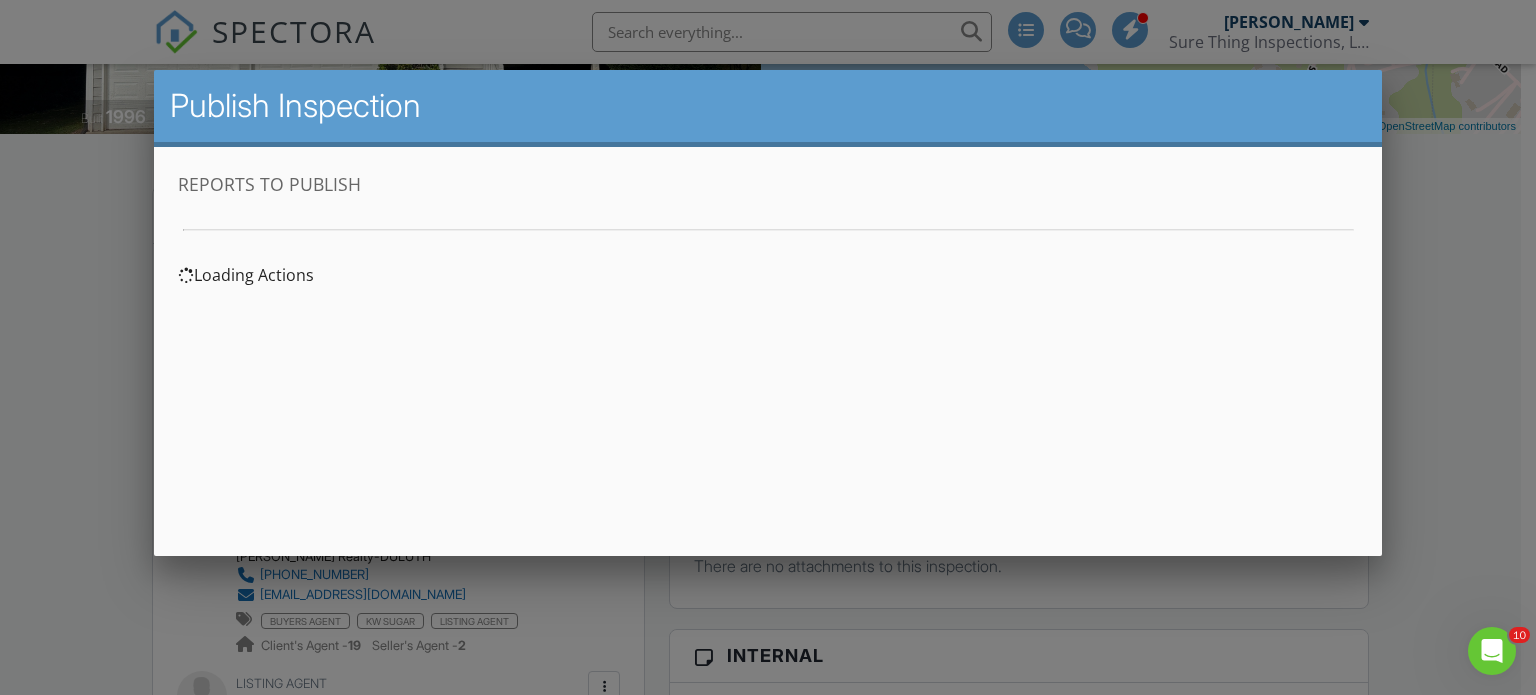 scroll, scrollTop: 0, scrollLeft: 0, axis: both 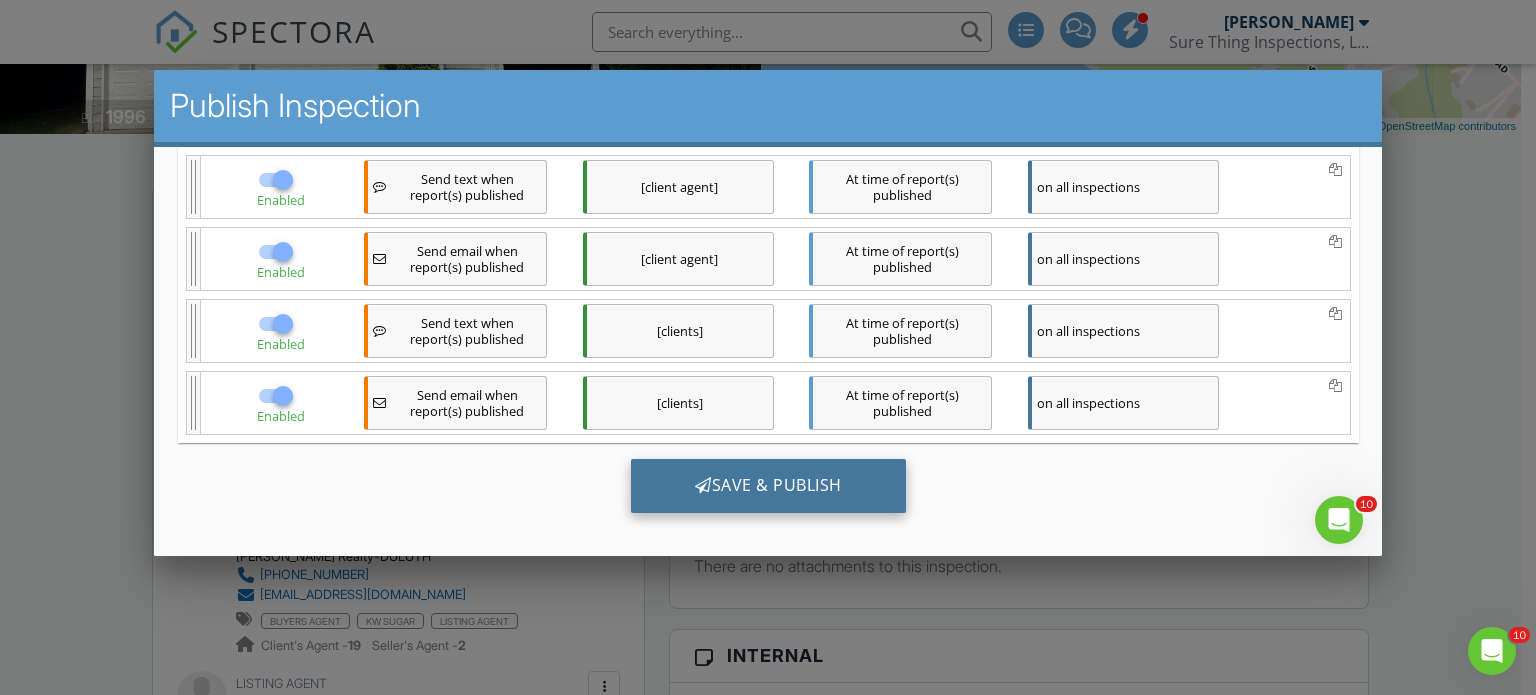 click on "Save & Publish" at bounding box center [767, 485] 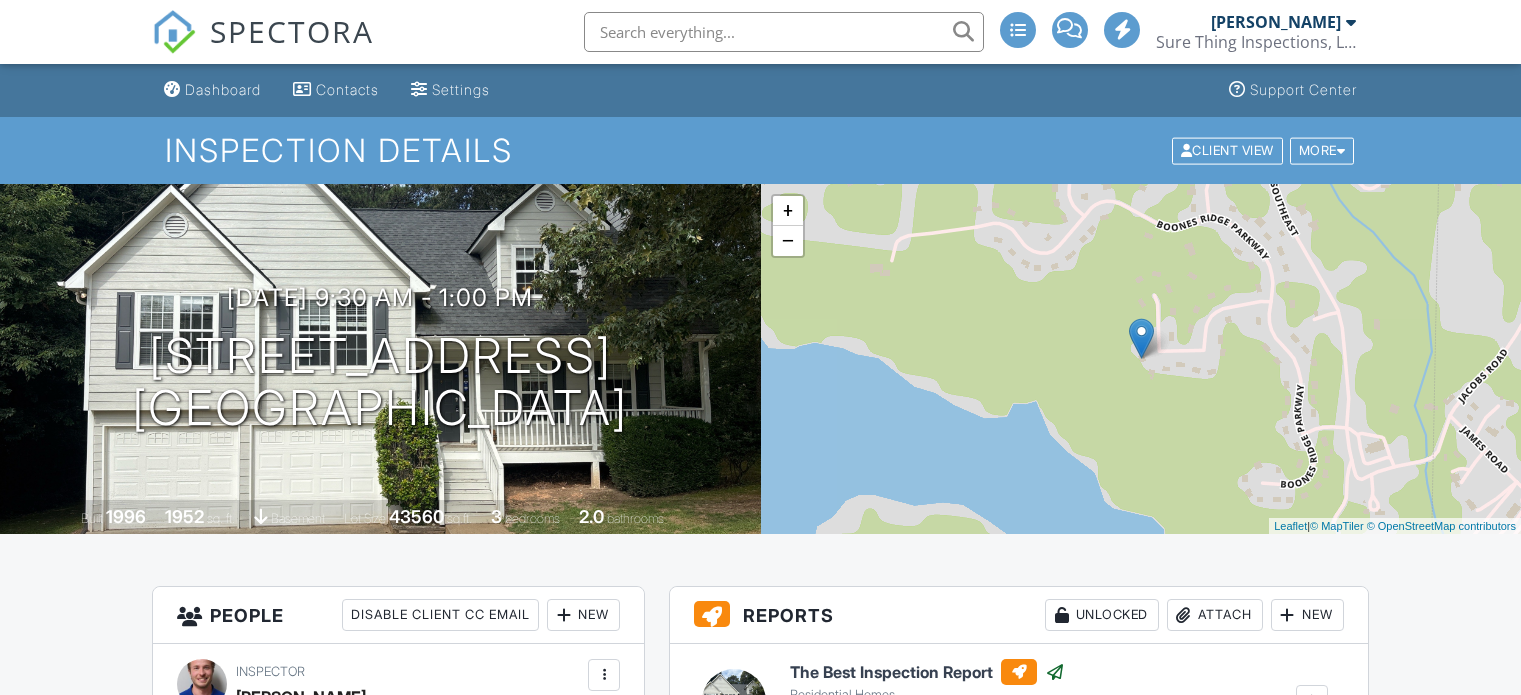 scroll, scrollTop: 0, scrollLeft: 0, axis: both 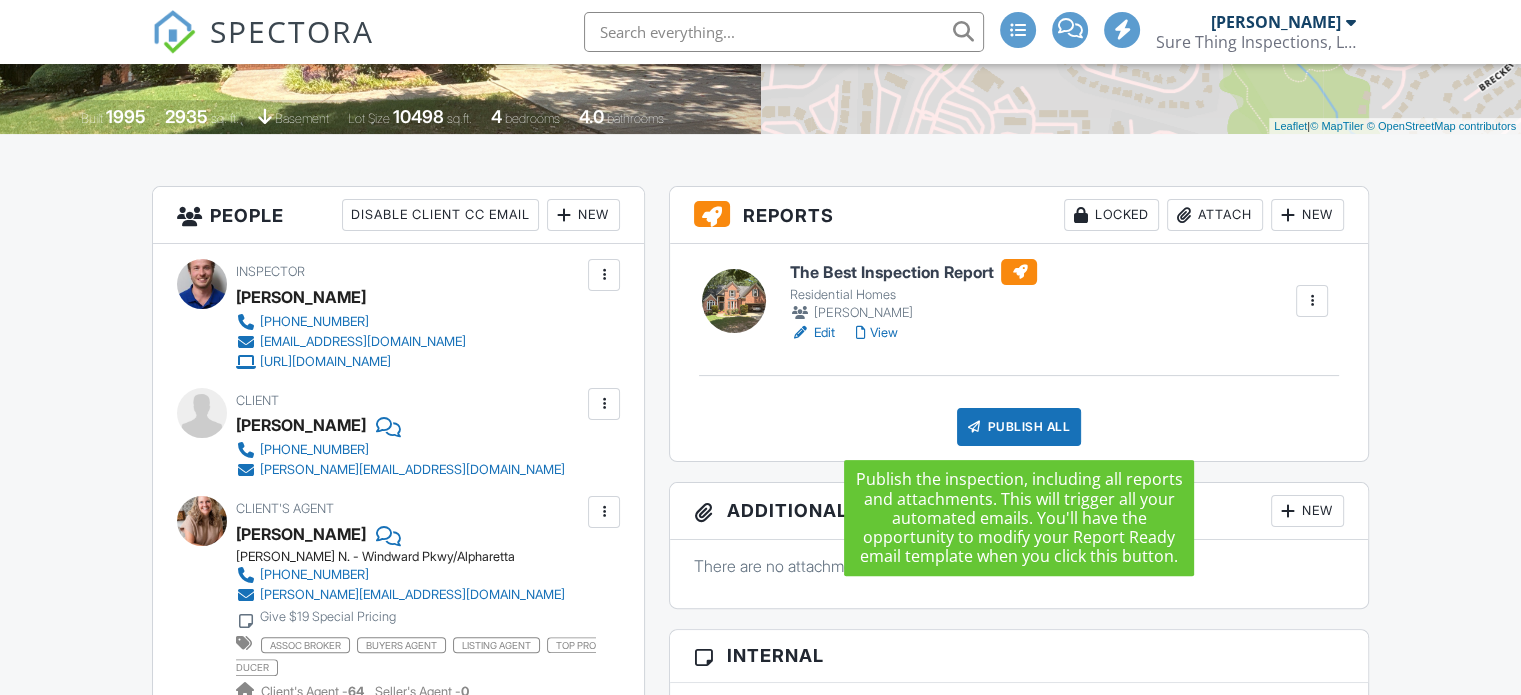 click on "Publish All" at bounding box center [1019, 427] 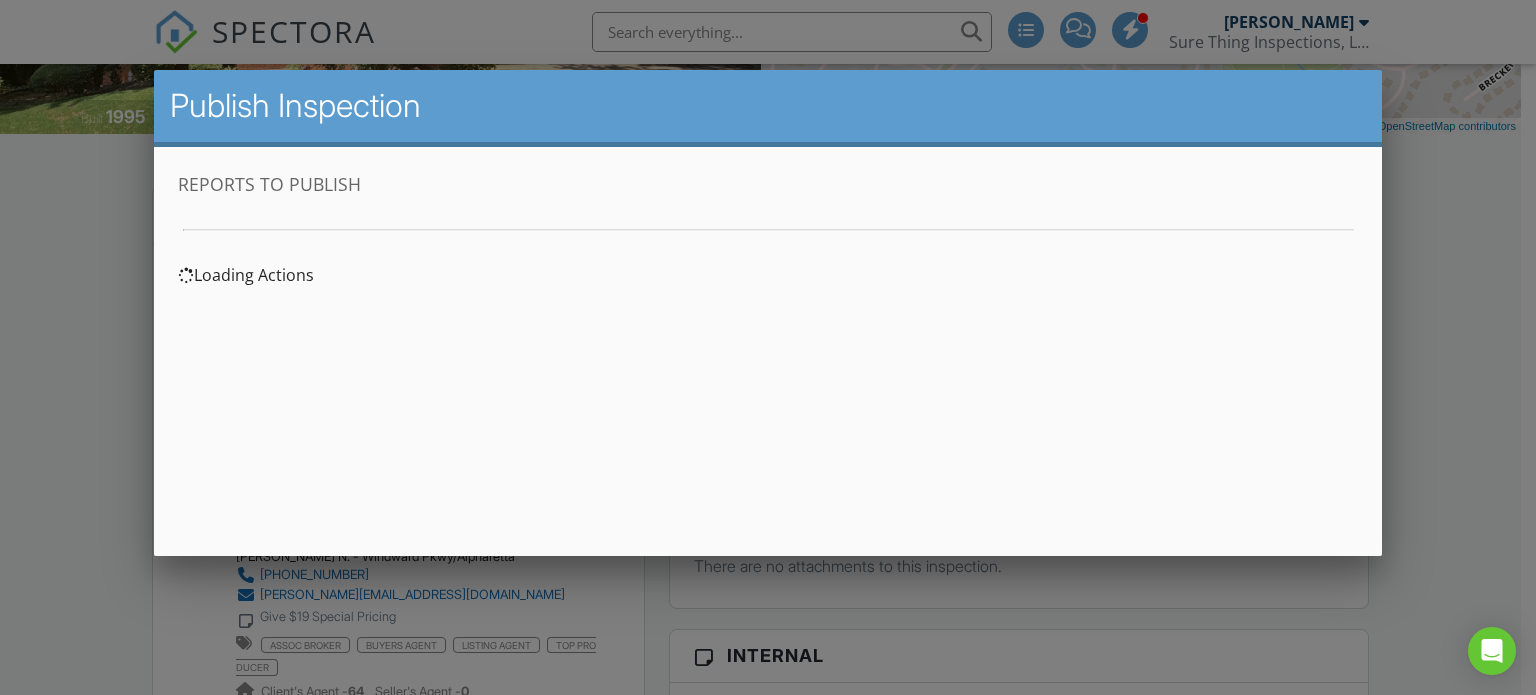 scroll, scrollTop: 0, scrollLeft: 0, axis: both 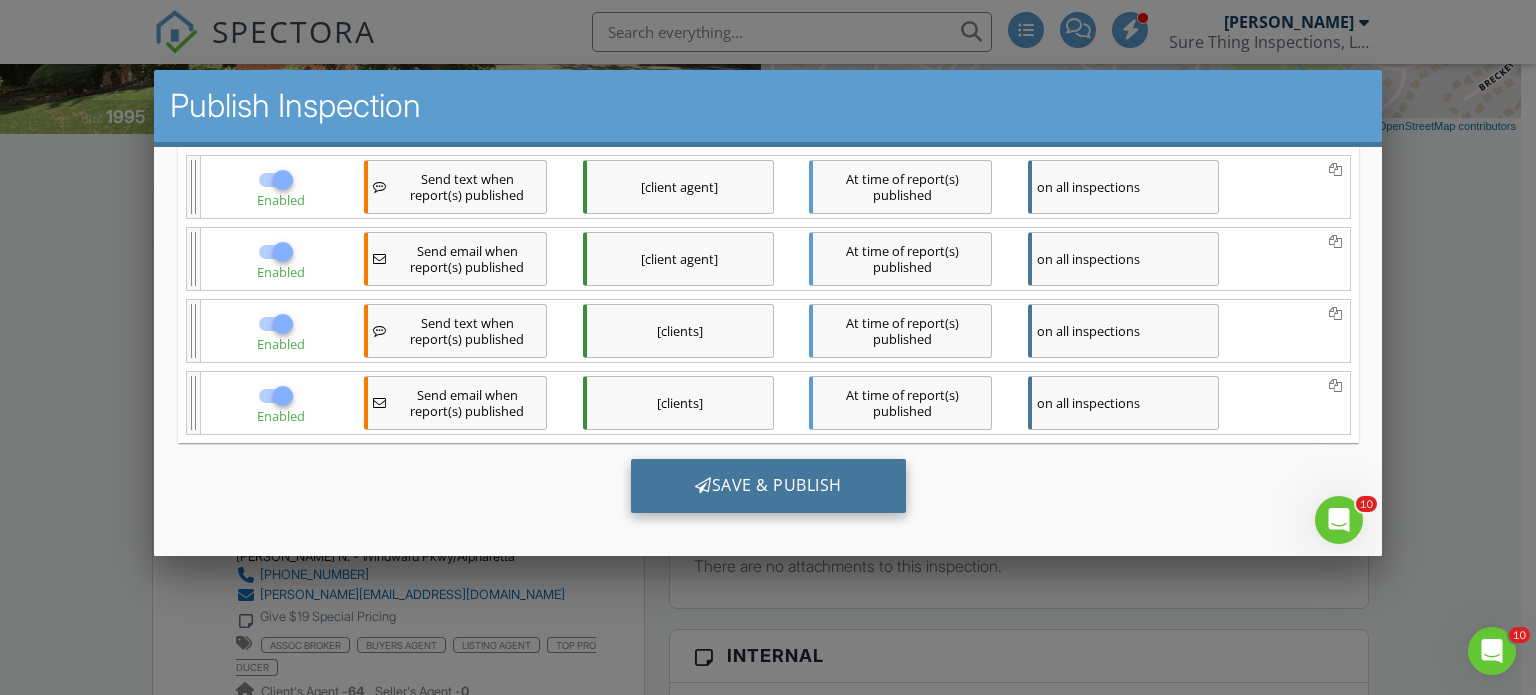 click on "Save & Publish" at bounding box center [767, 485] 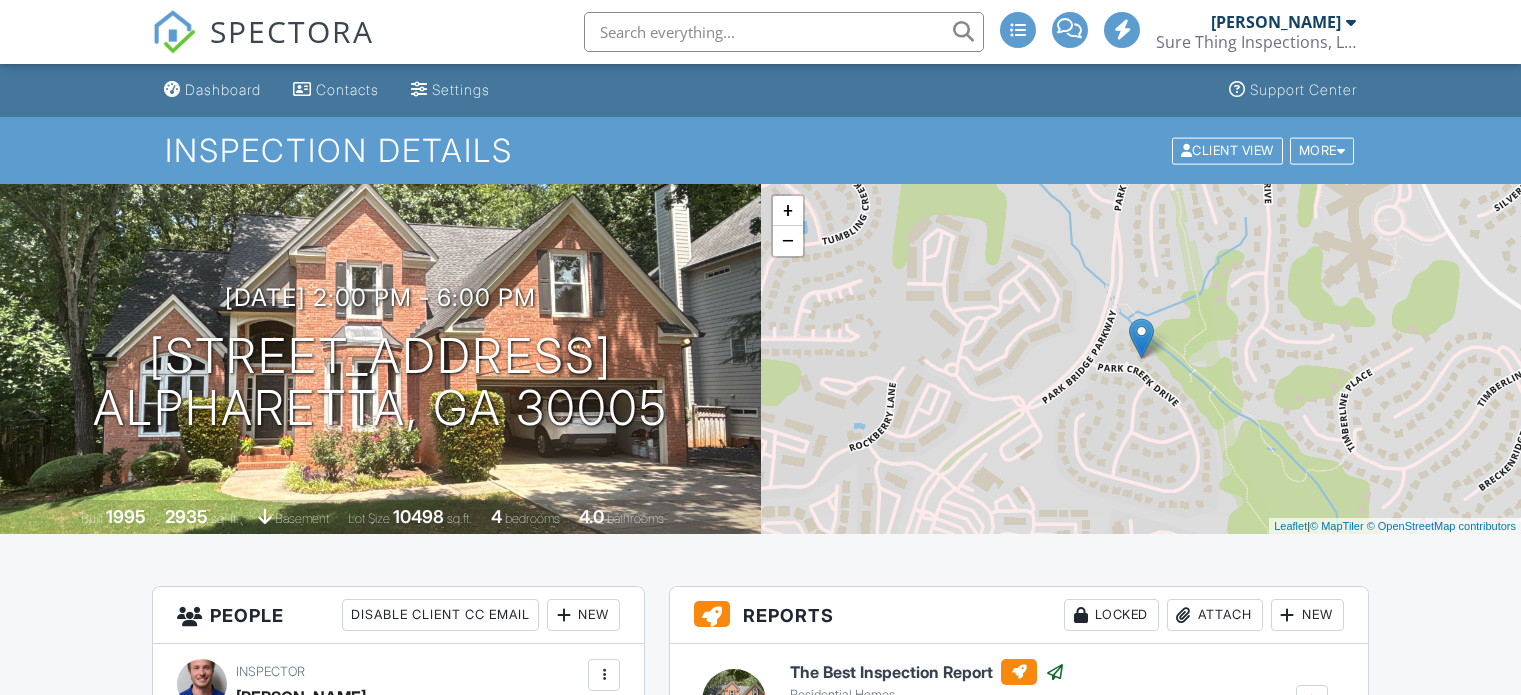 scroll, scrollTop: 0, scrollLeft: 0, axis: both 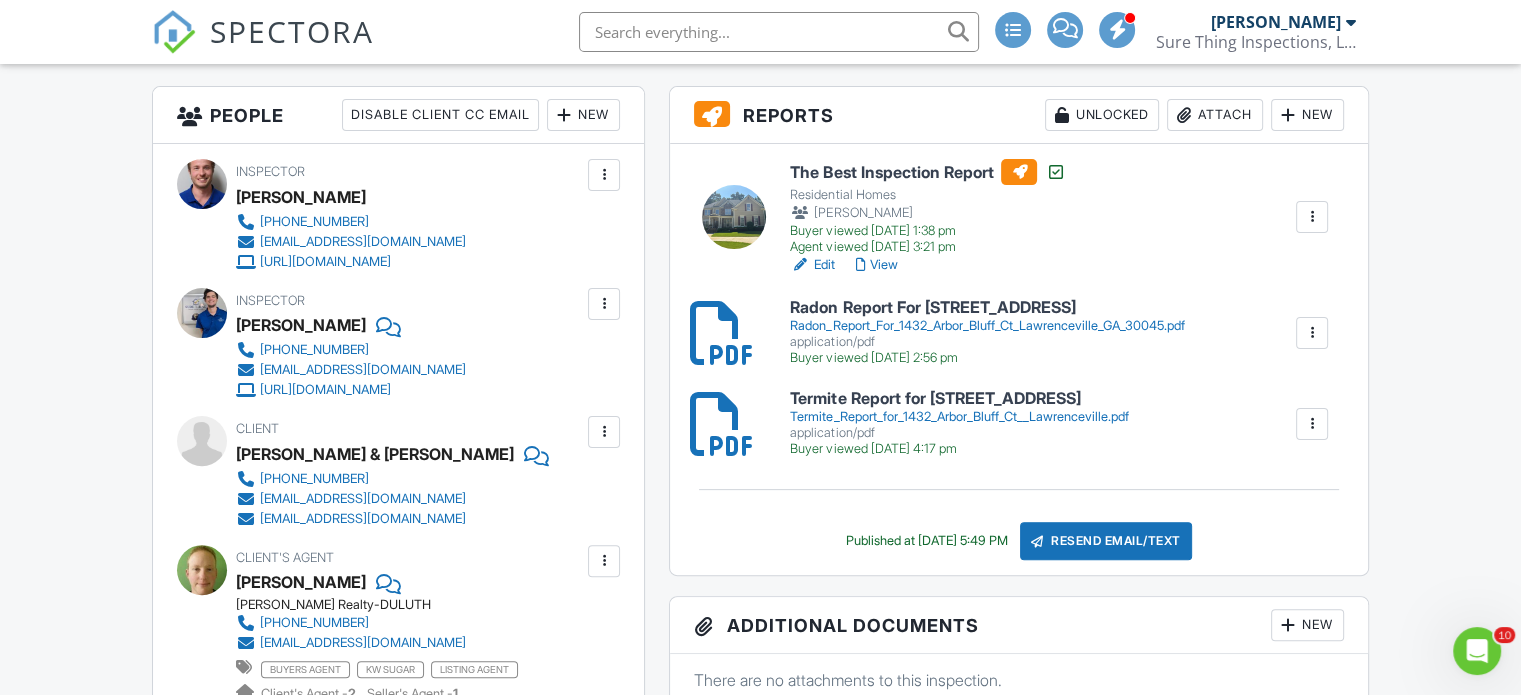 click on "View" at bounding box center (876, 265) 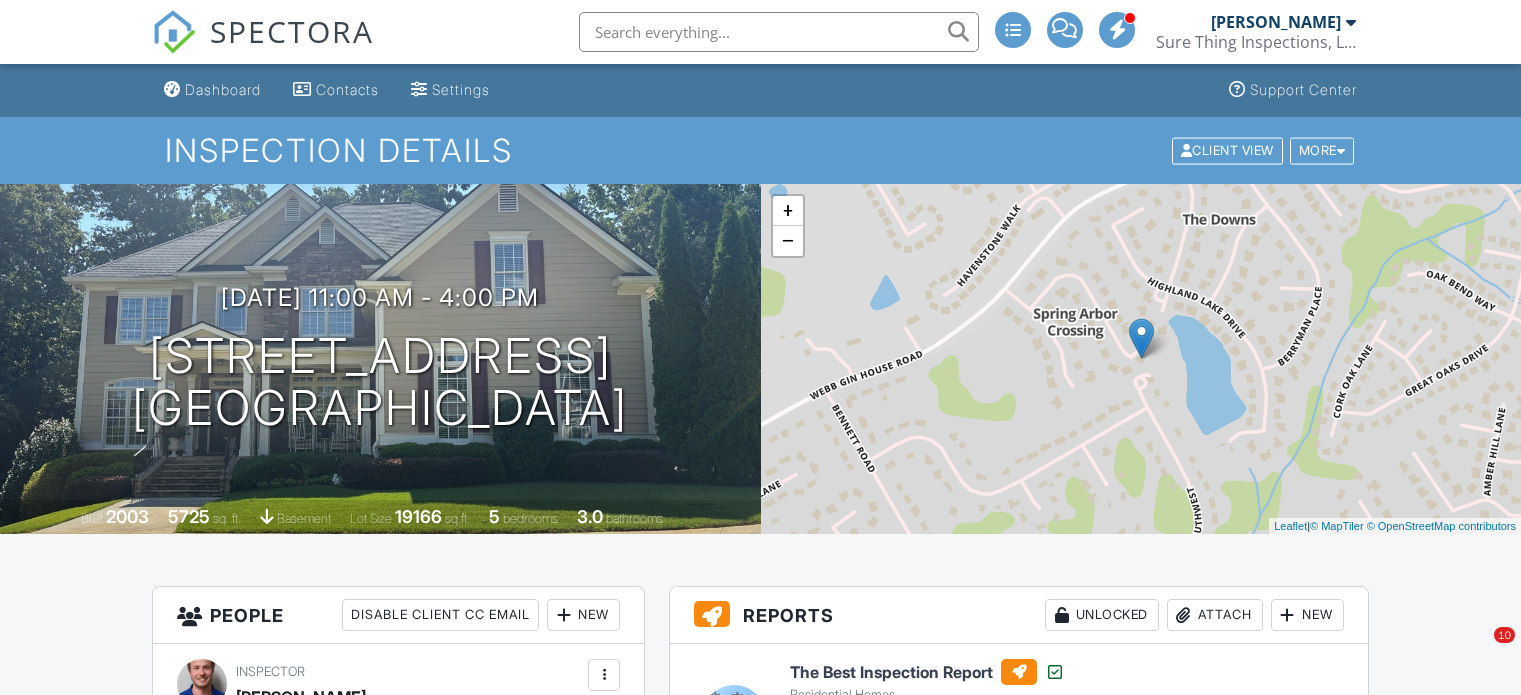 scroll, scrollTop: 0, scrollLeft: 0, axis: both 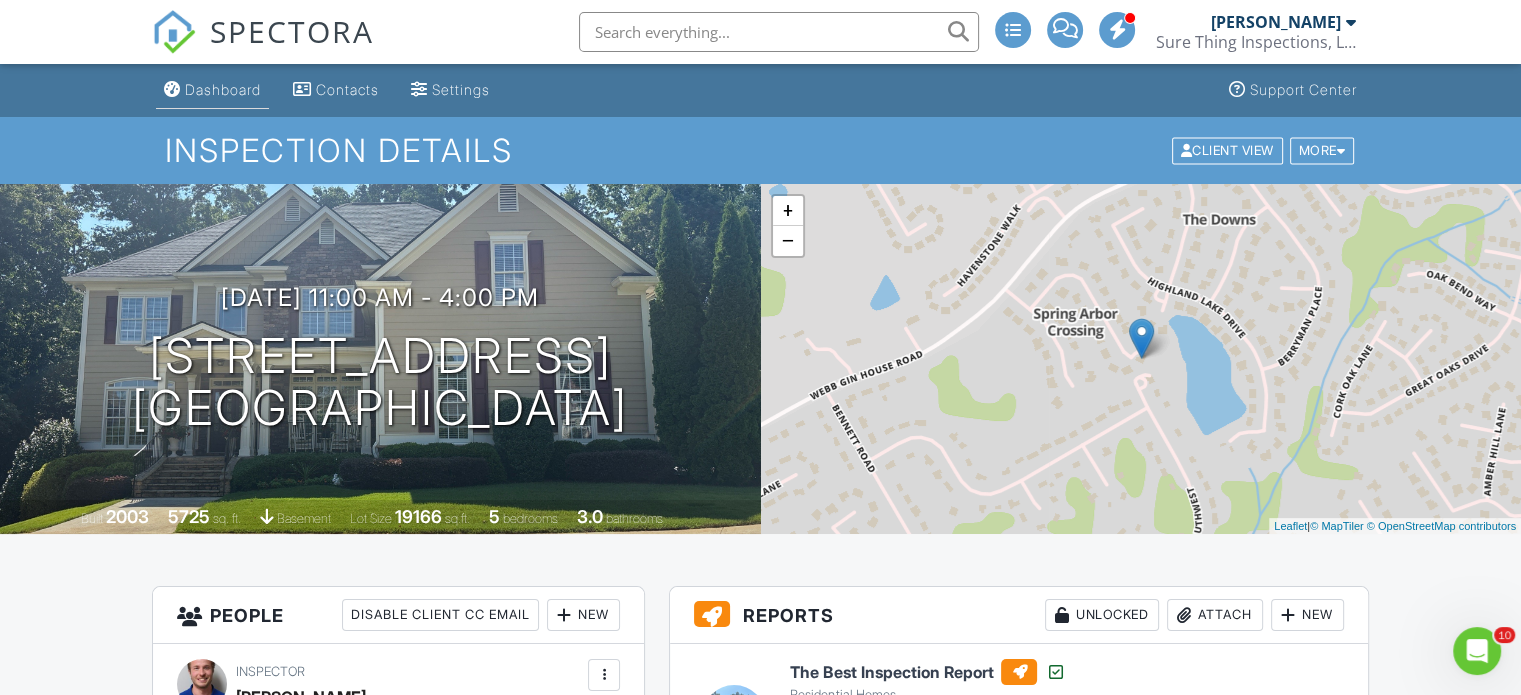 click on "Dashboard" at bounding box center [223, 89] 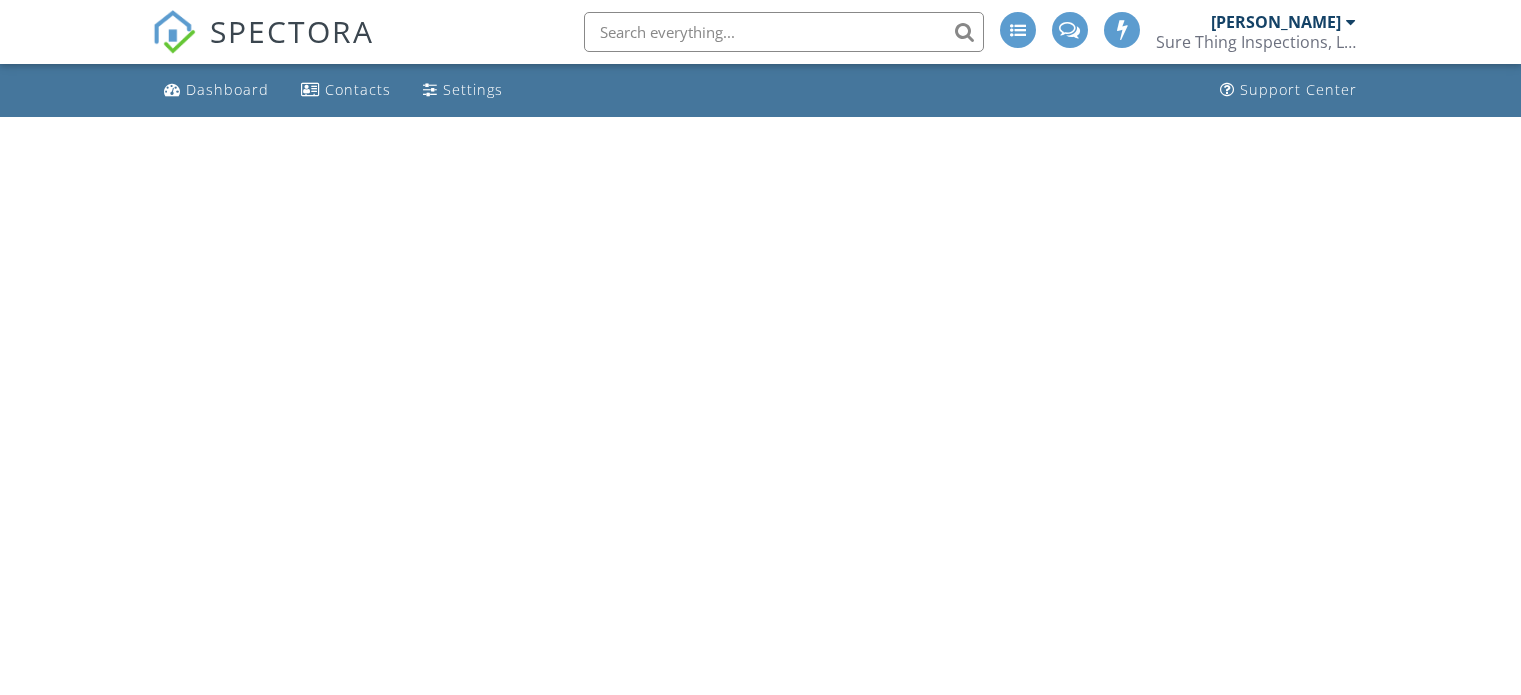 scroll, scrollTop: 0, scrollLeft: 0, axis: both 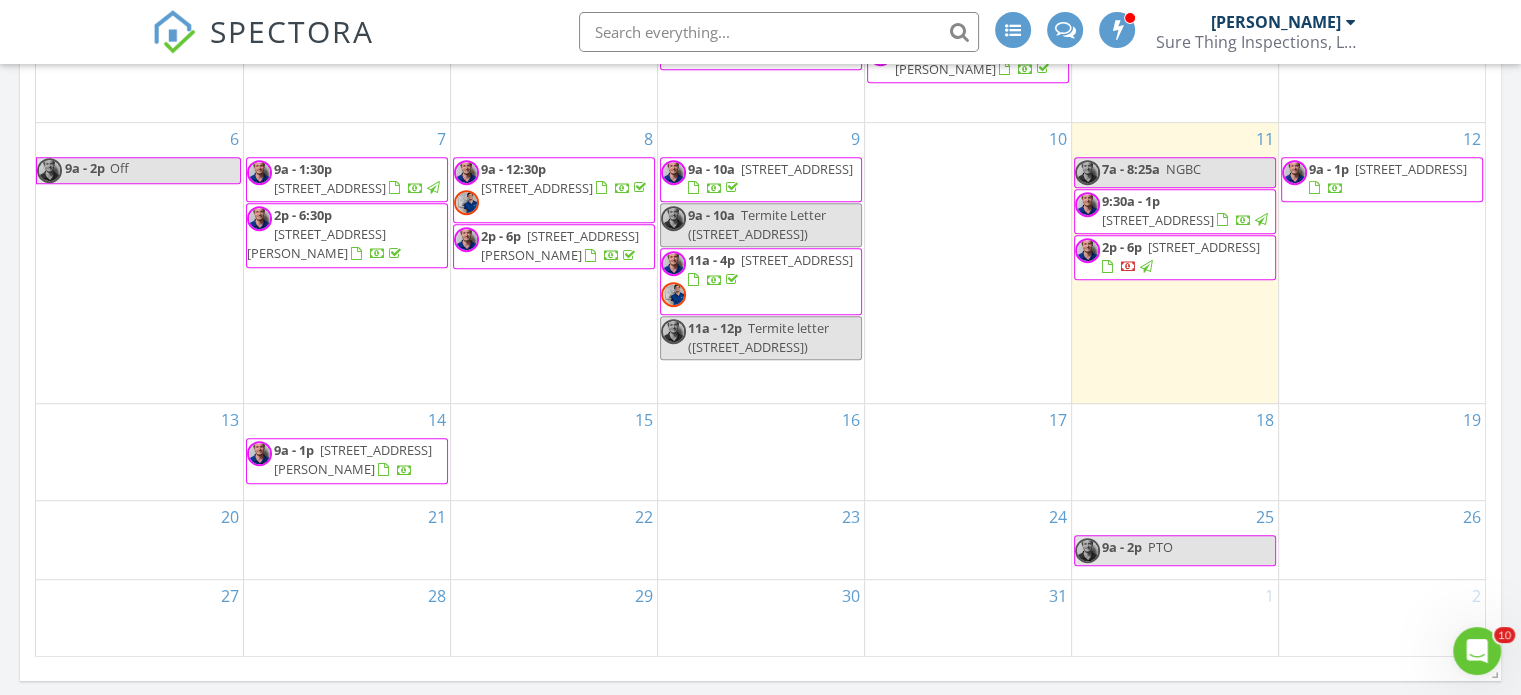 click on "5769 Shadow Creek Dr, Lithonia 30058" at bounding box center [1411, 169] 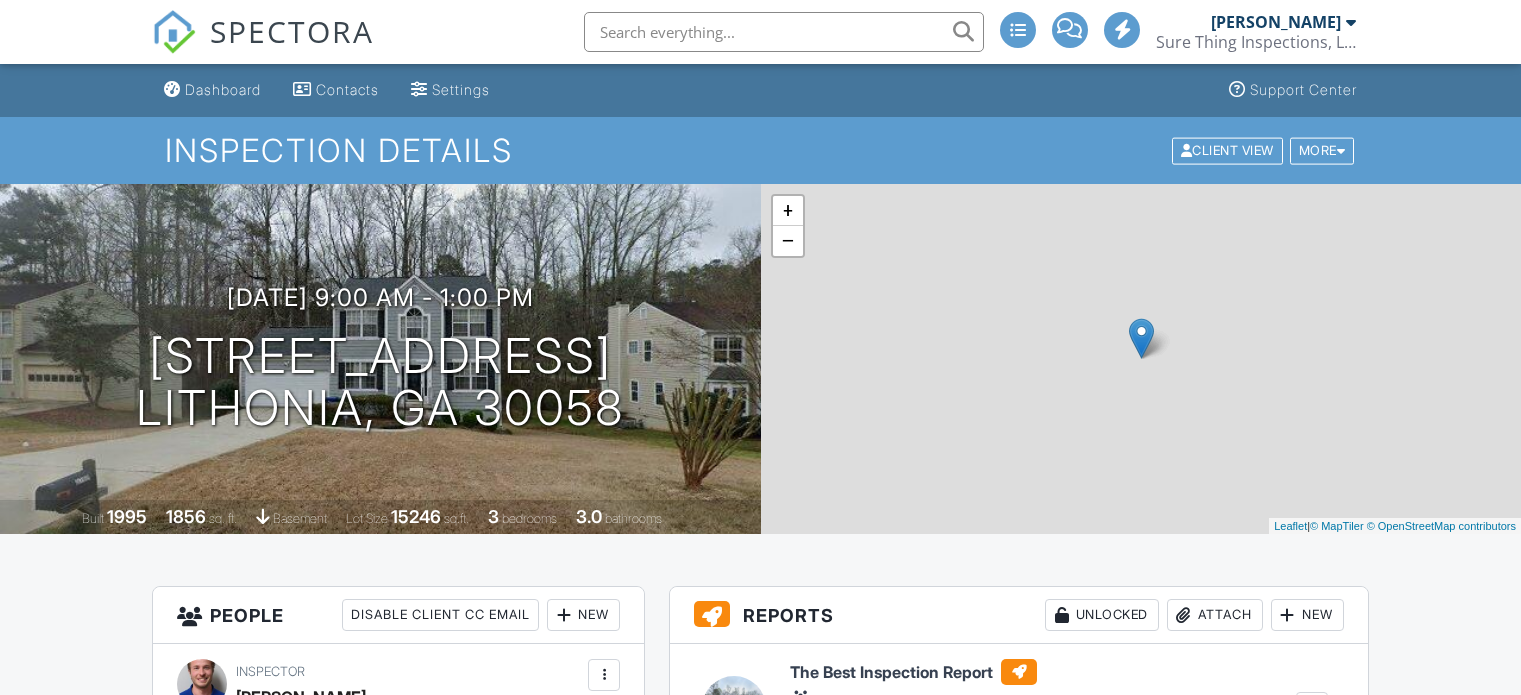 scroll, scrollTop: 0, scrollLeft: 0, axis: both 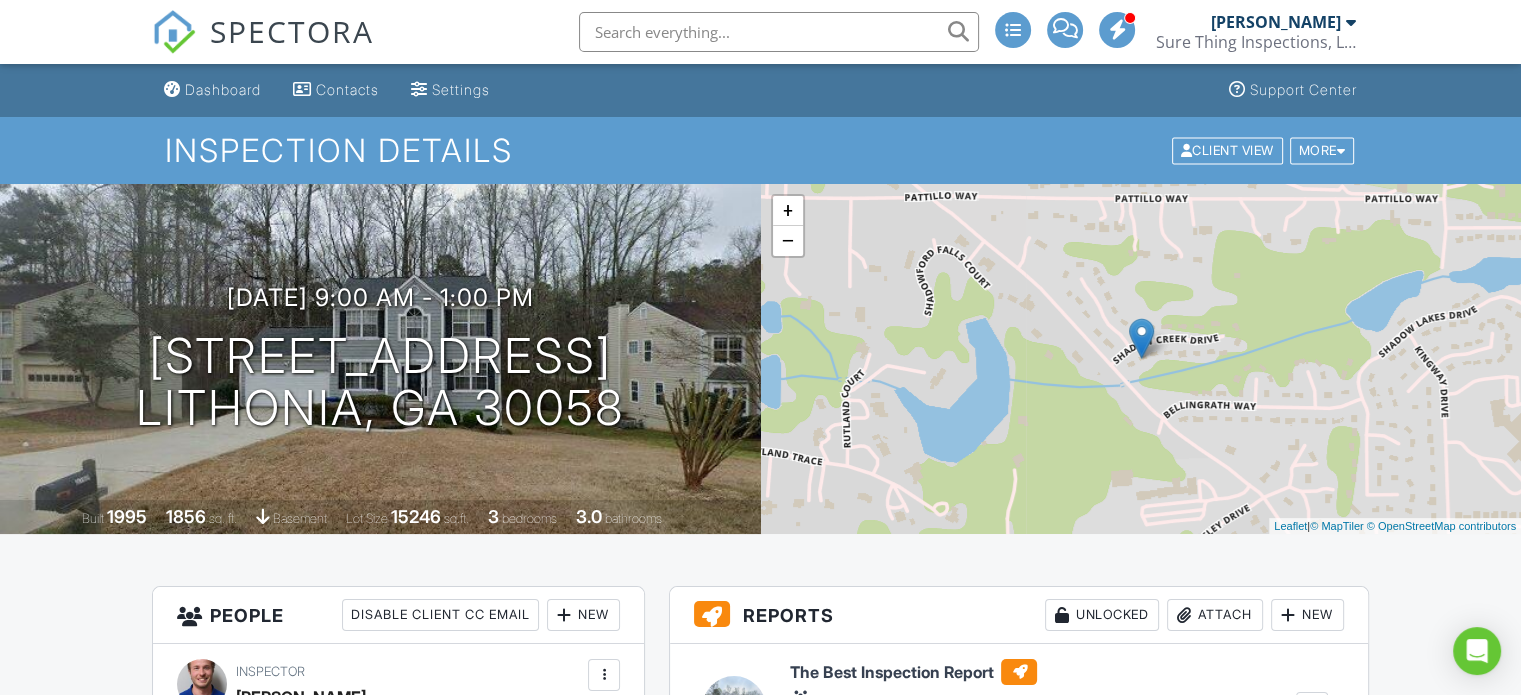 click on "+ − Leaflet  |  © MapTiler   © OpenStreetMap contributors" at bounding box center (1141, 359) 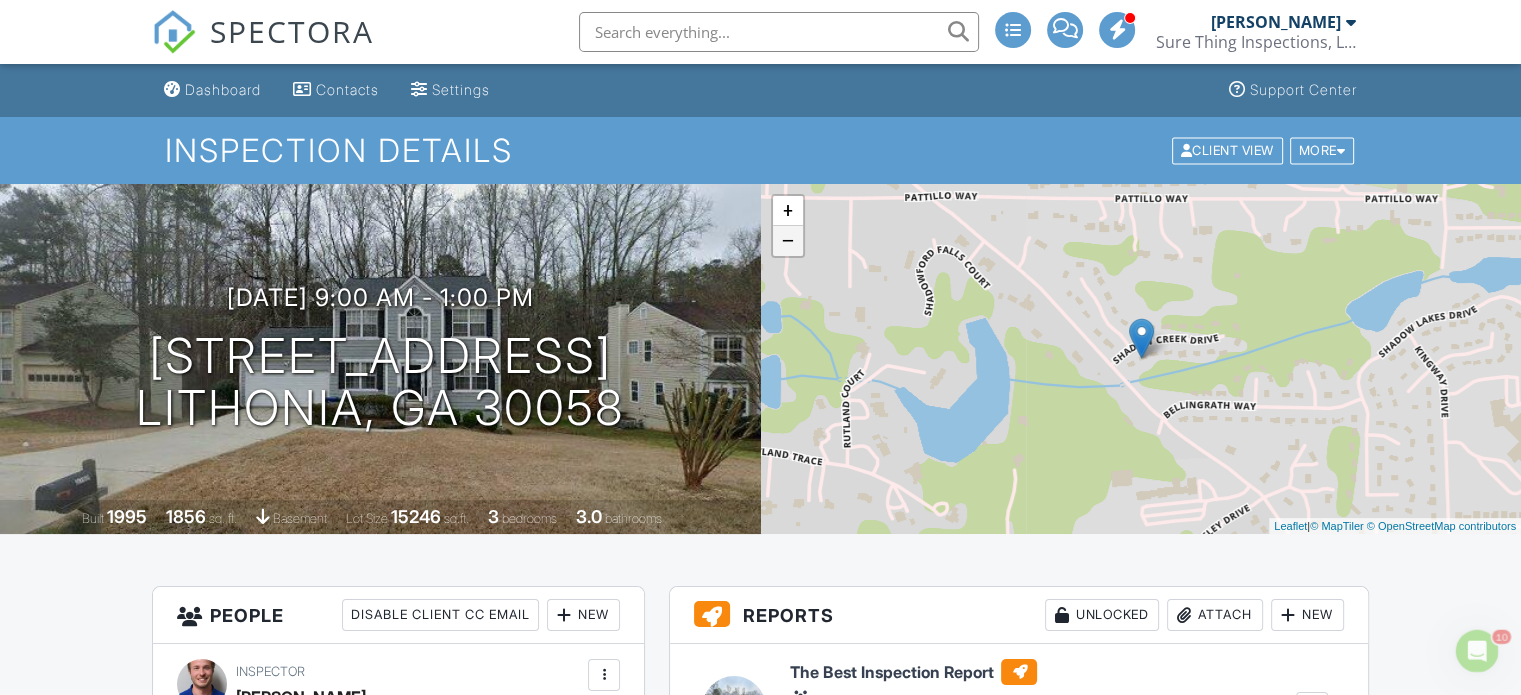 scroll, scrollTop: 0, scrollLeft: 0, axis: both 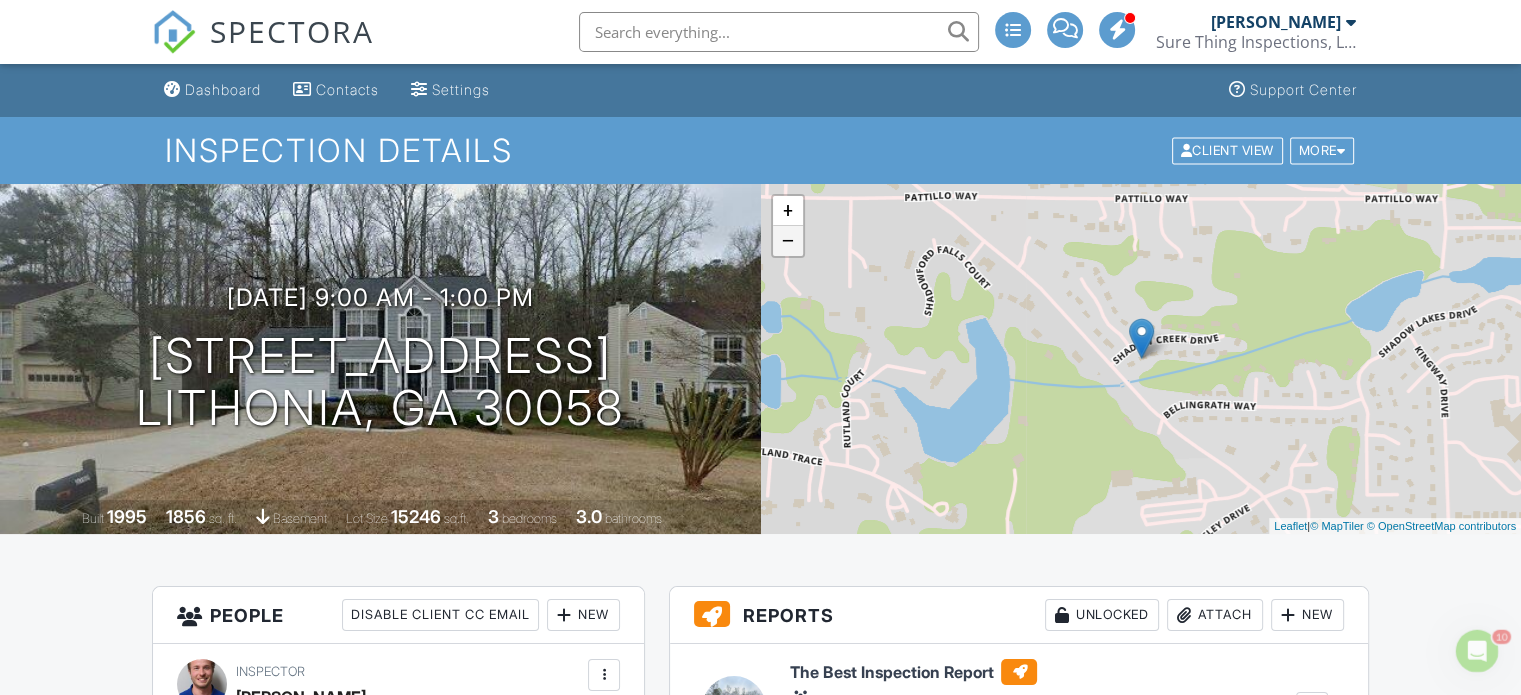 click on "−" at bounding box center (788, 241) 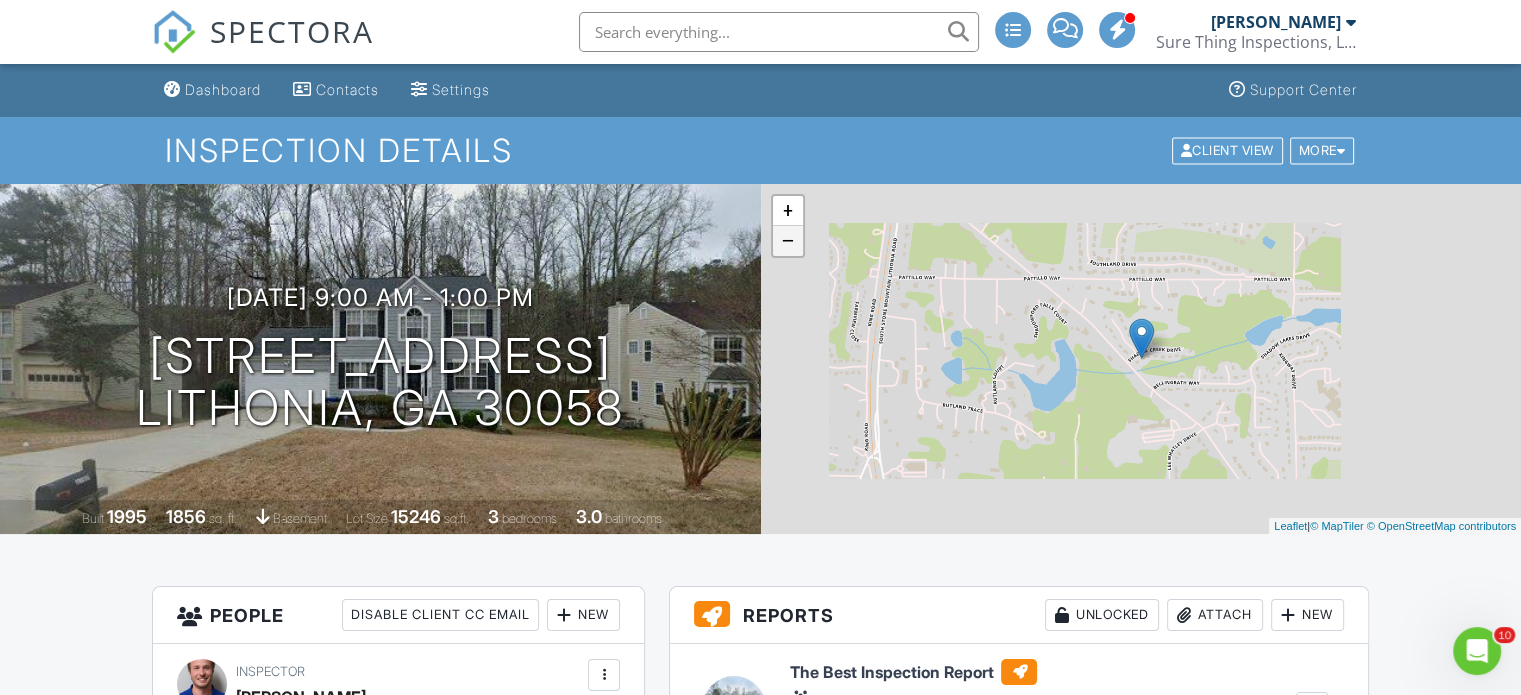 click on "−" at bounding box center (788, 241) 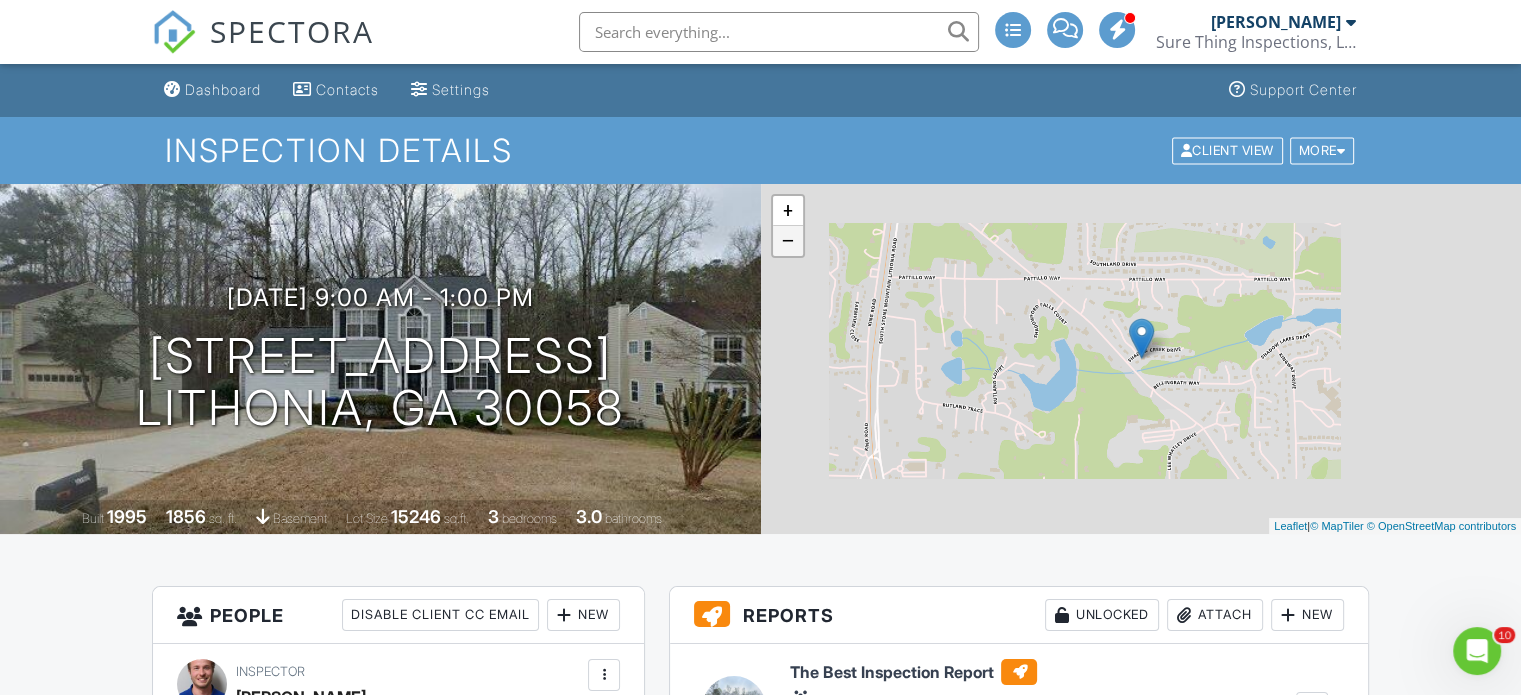 click on "−" at bounding box center [788, 241] 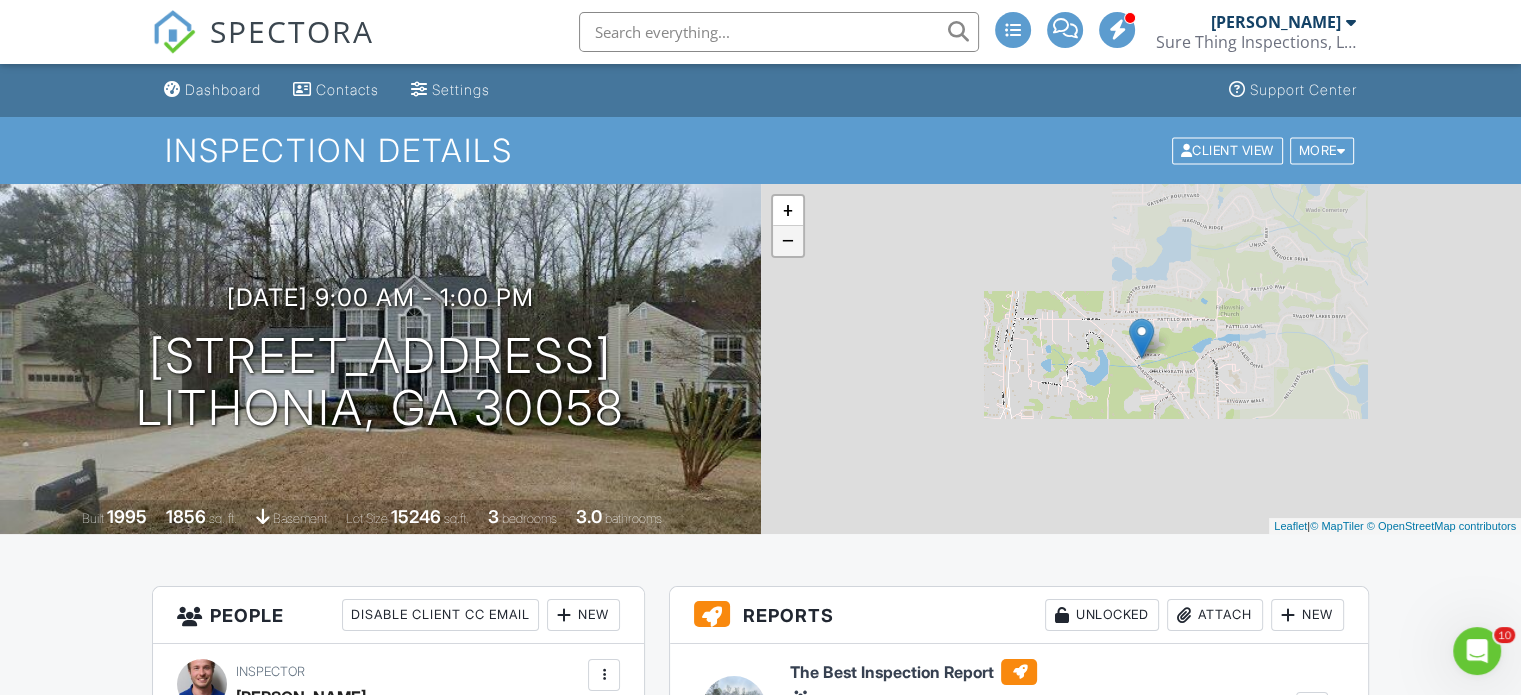 click on "−" at bounding box center (788, 241) 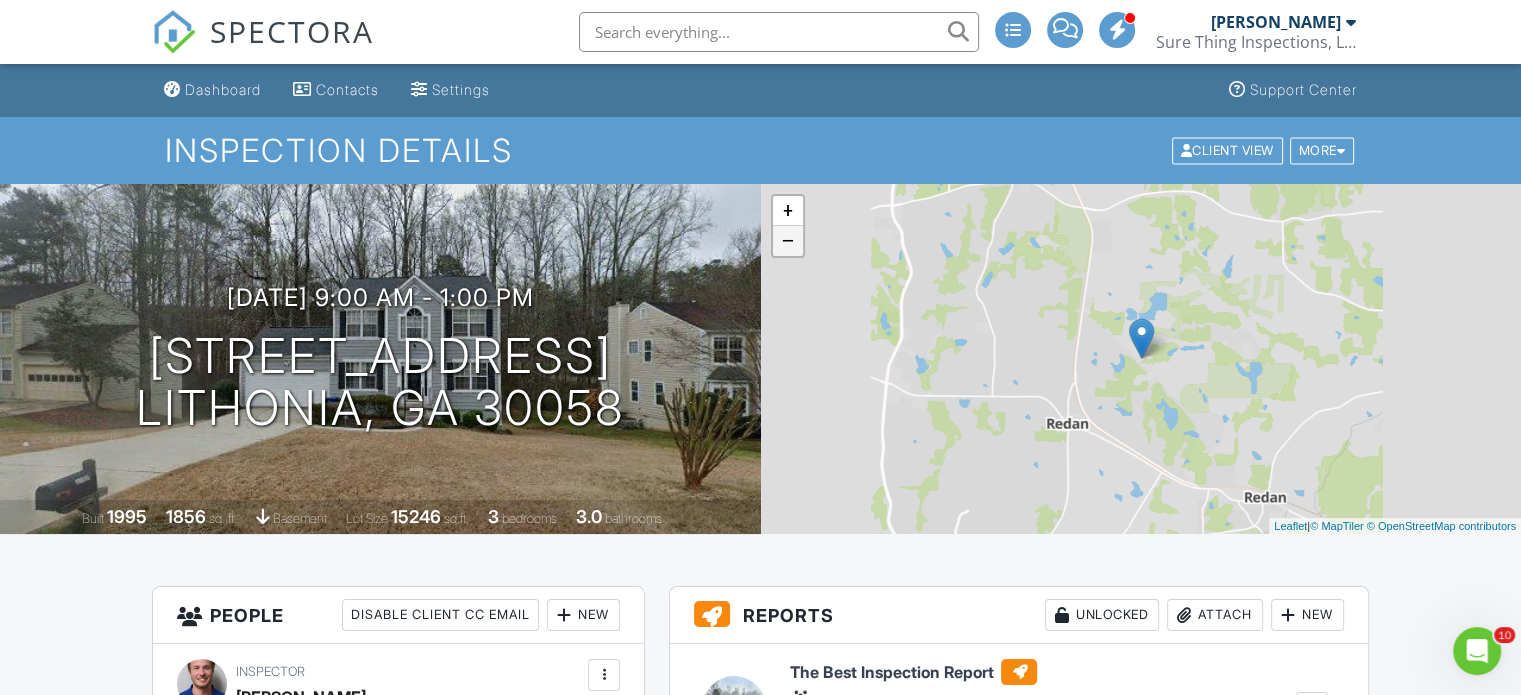click on "−" at bounding box center (788, 241) 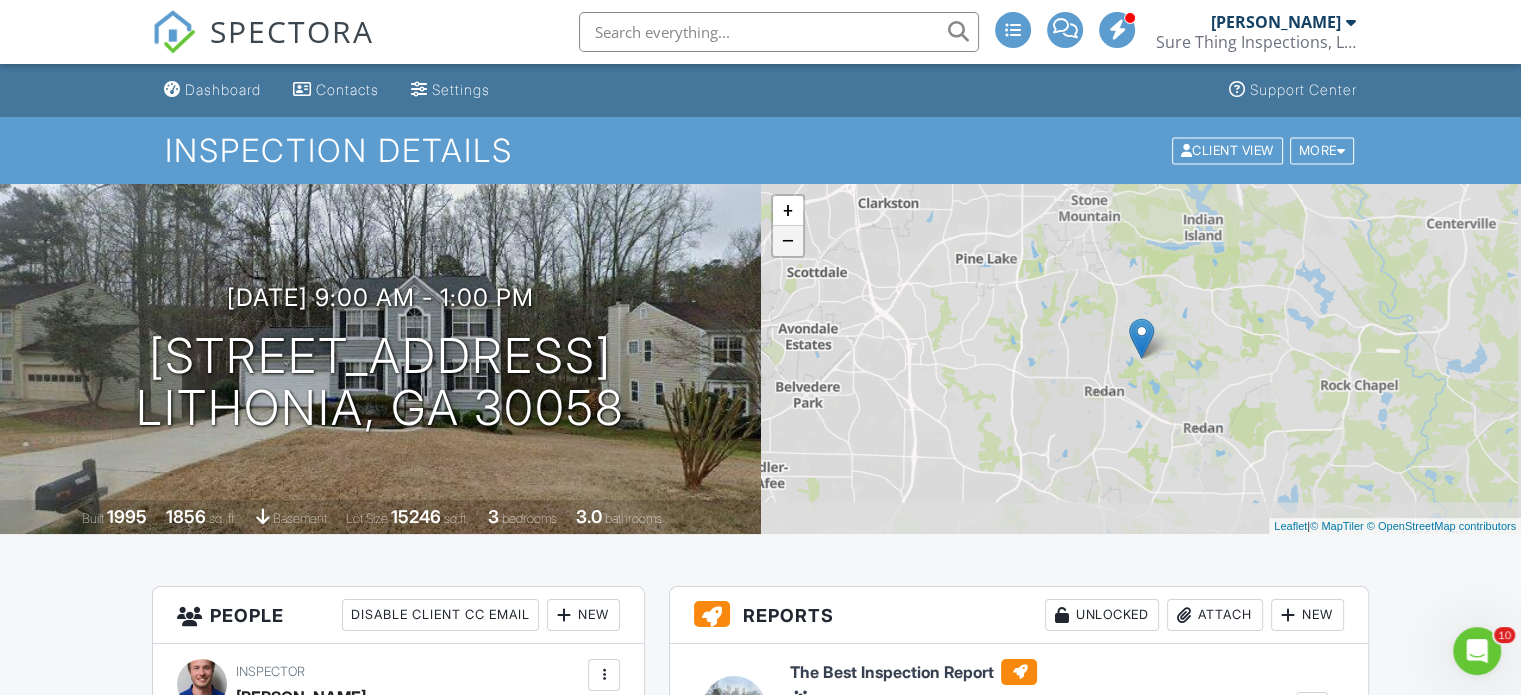 click on "−" at bounding box center [788, 241] 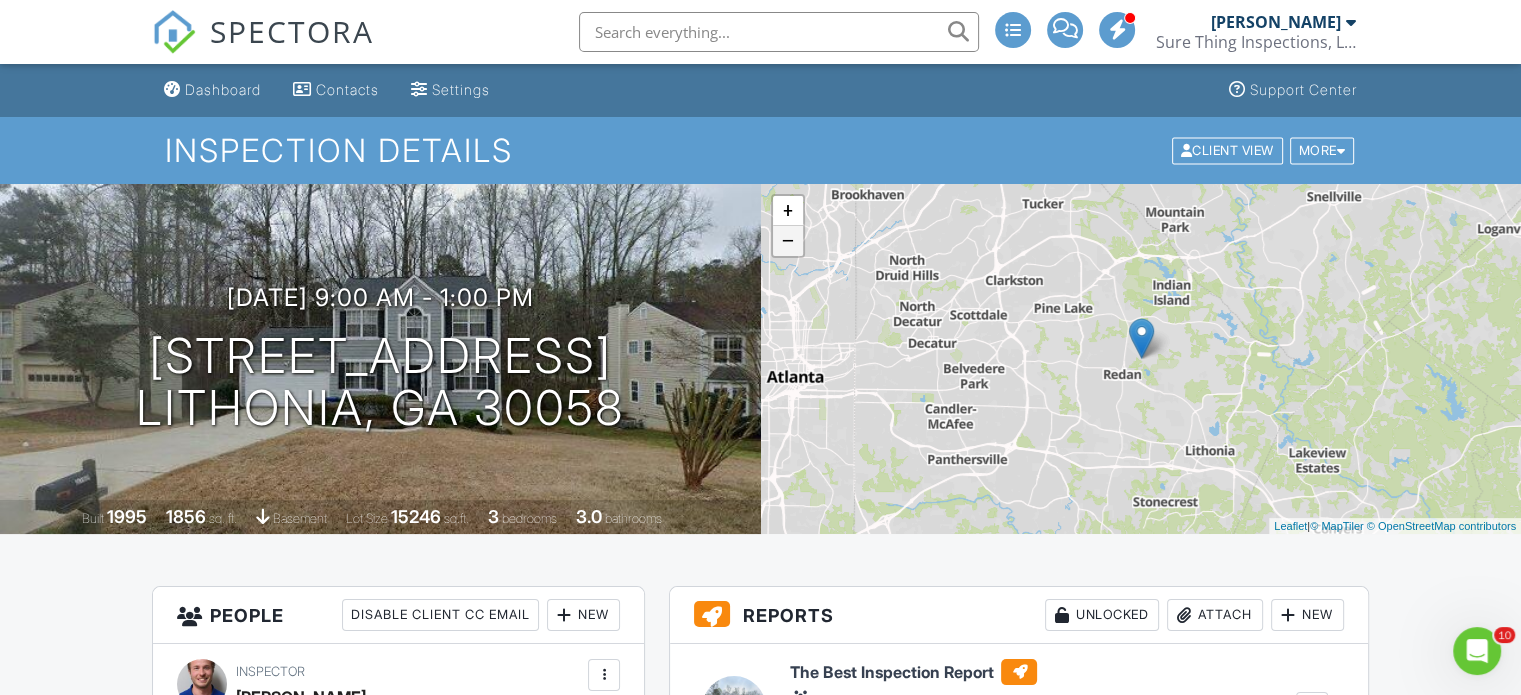 click on "−" at bounding box center (788, 241) 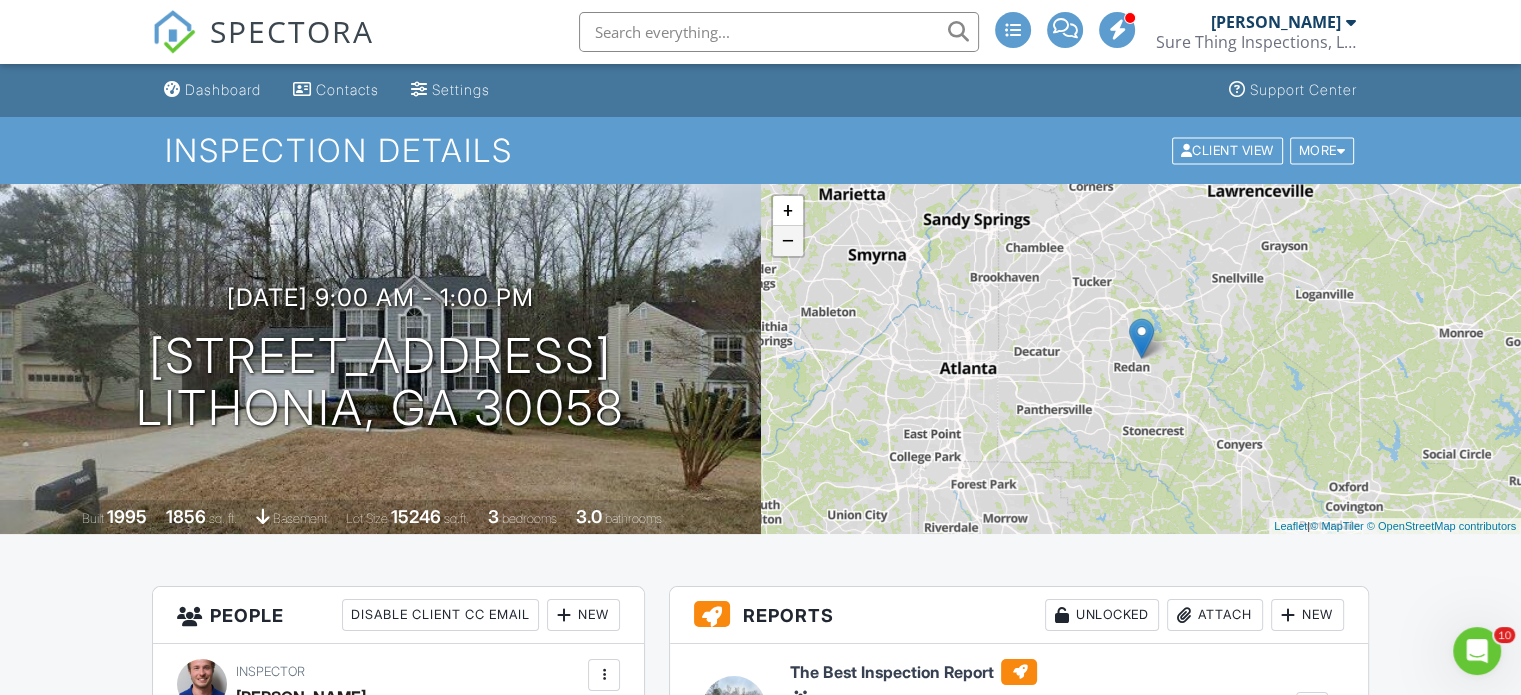 click on "−" at bounding box center (788, 241) 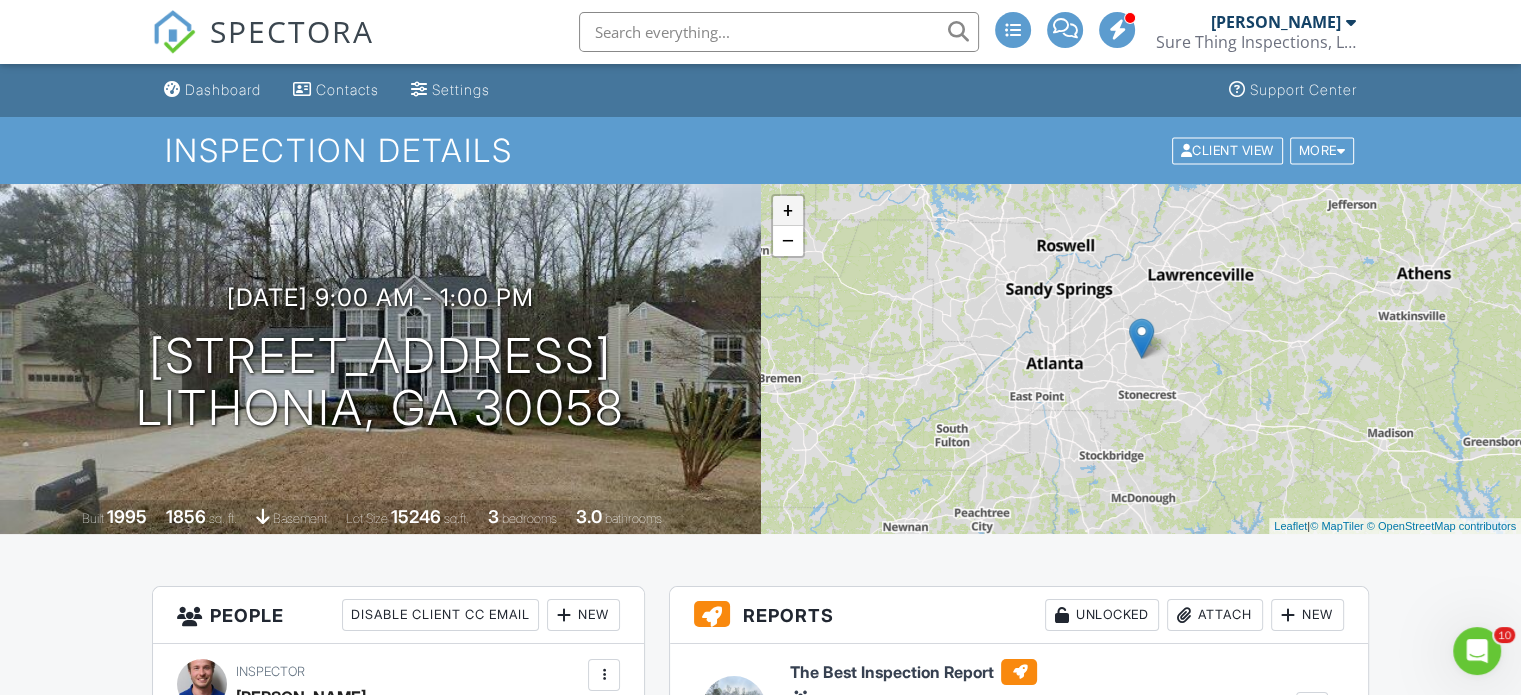 click on "+" at bounding box center (788, 211) 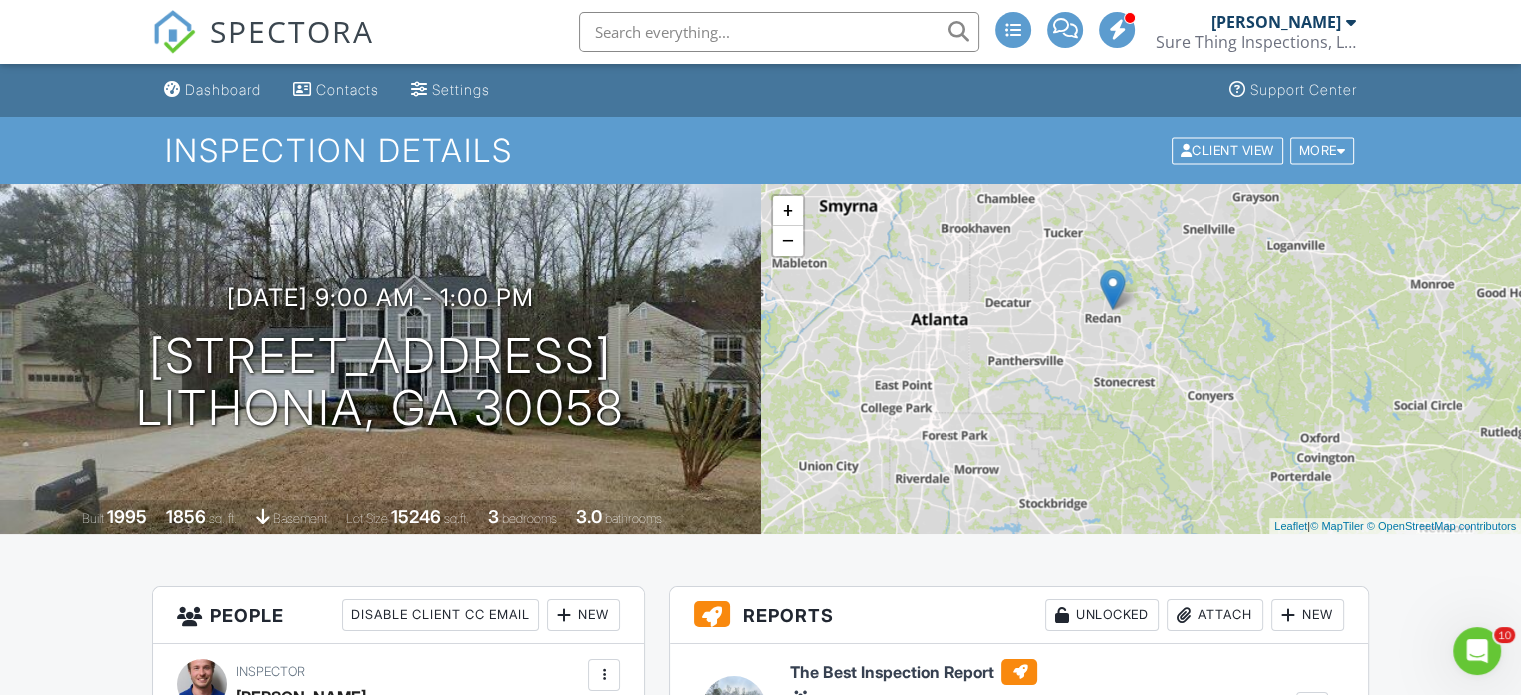 drag, startPoint x: 1032, startPoint y: 403, endPoint x: 1004, endPoint y: 351, distance: 59.05929 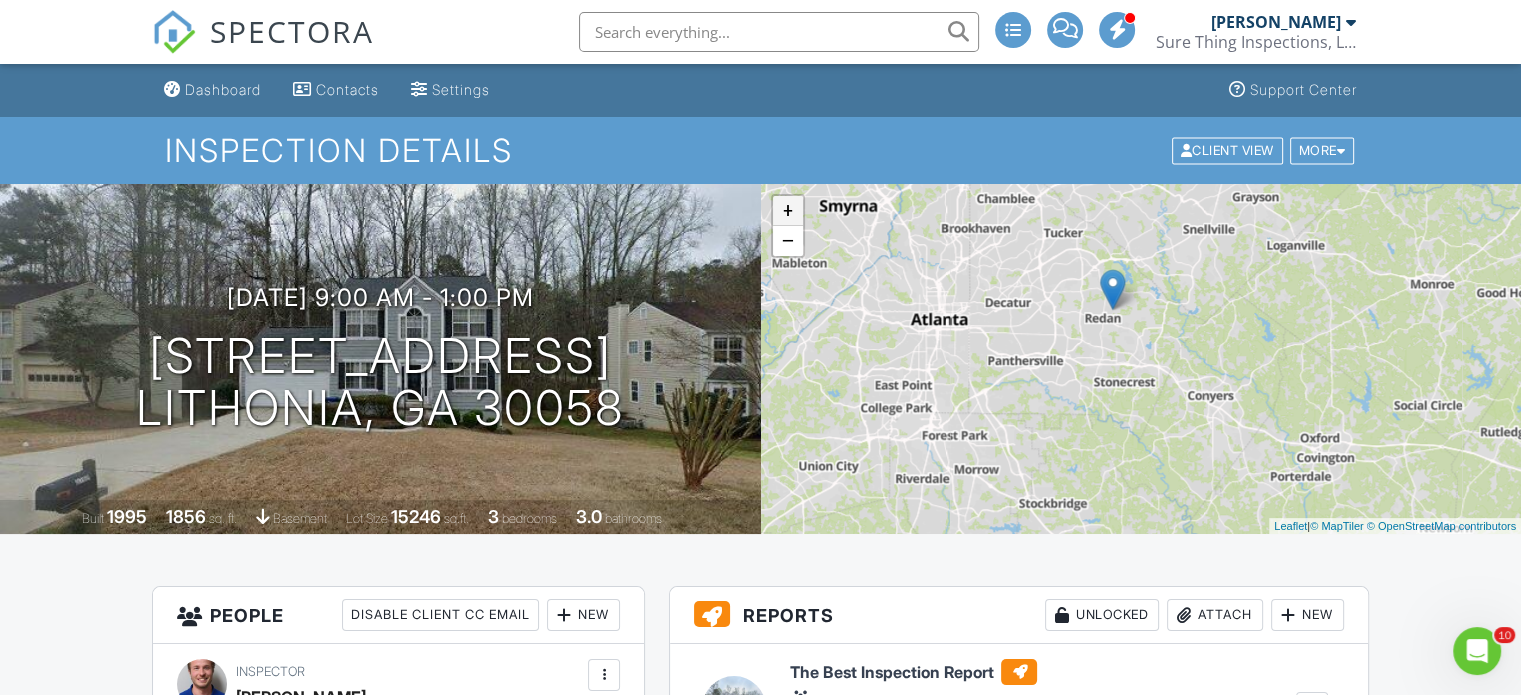 click on "+" at bounding box center [788, 211] 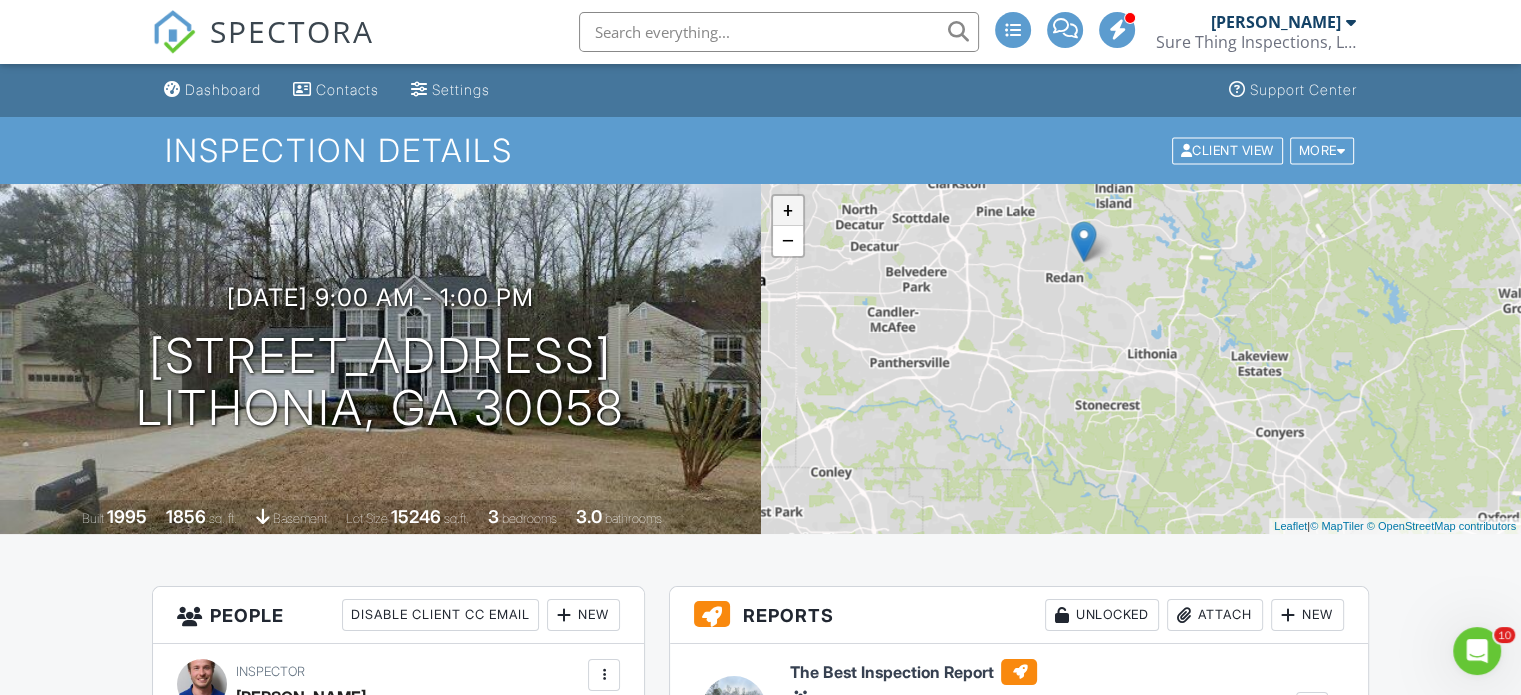 click on "+" at bounding box center [788, 211] 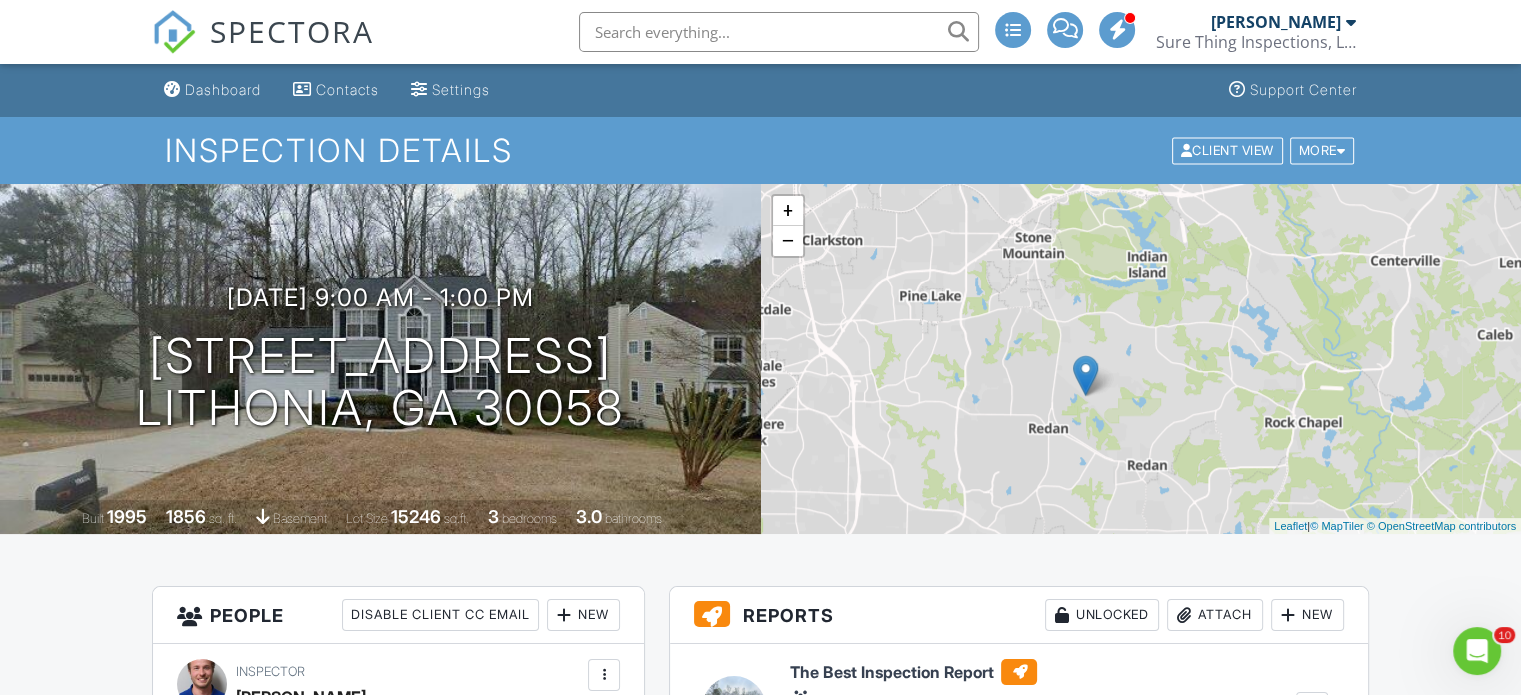 drag, startPoint x: 1029, startPoint y: 318, endPoint x: 1081, endPoint y: 520, distance: 208.58571 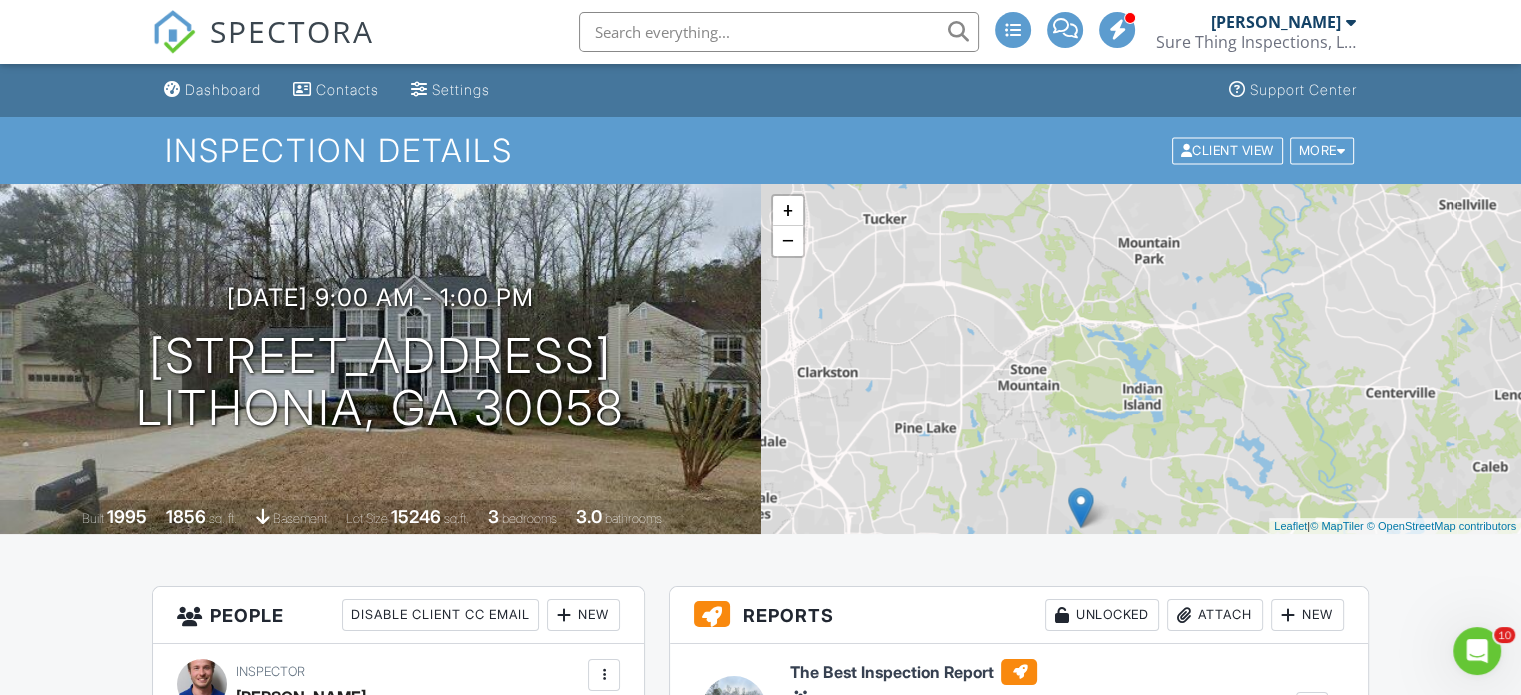 drag, startPoint x: 1104, startPoint y: 297, endPoint x: 1047, endPoint y: 371, distance: 93.40771 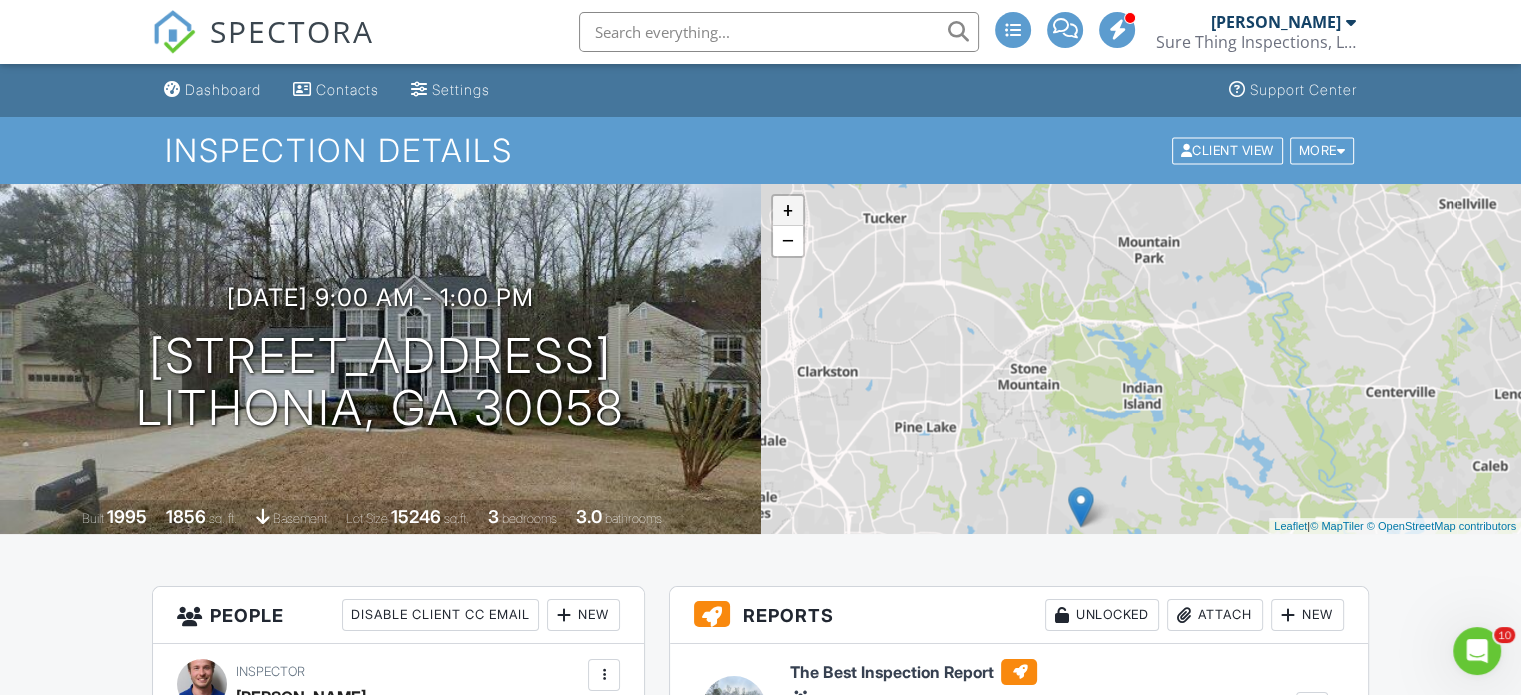 click on "+" at bounding box center (788, 211) 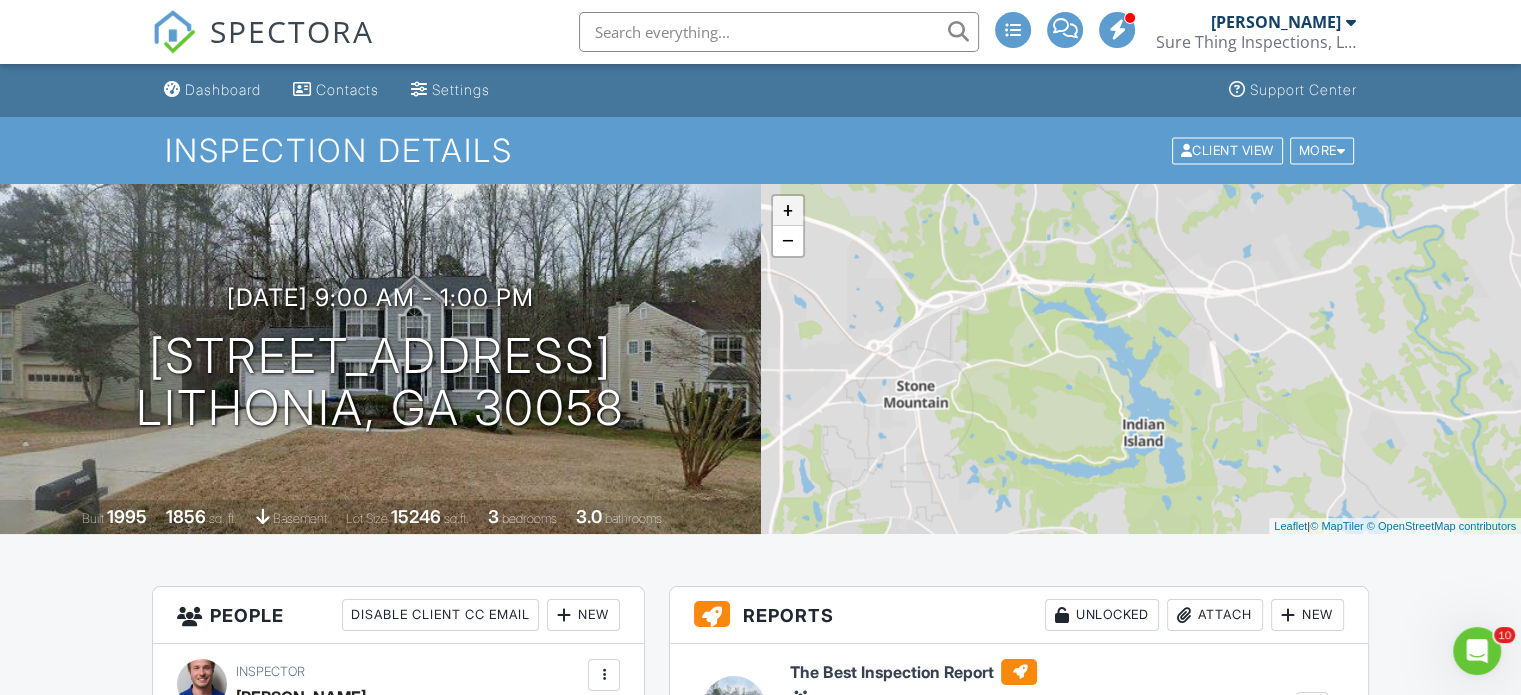 click on "+" at bounding box center (788, 211) 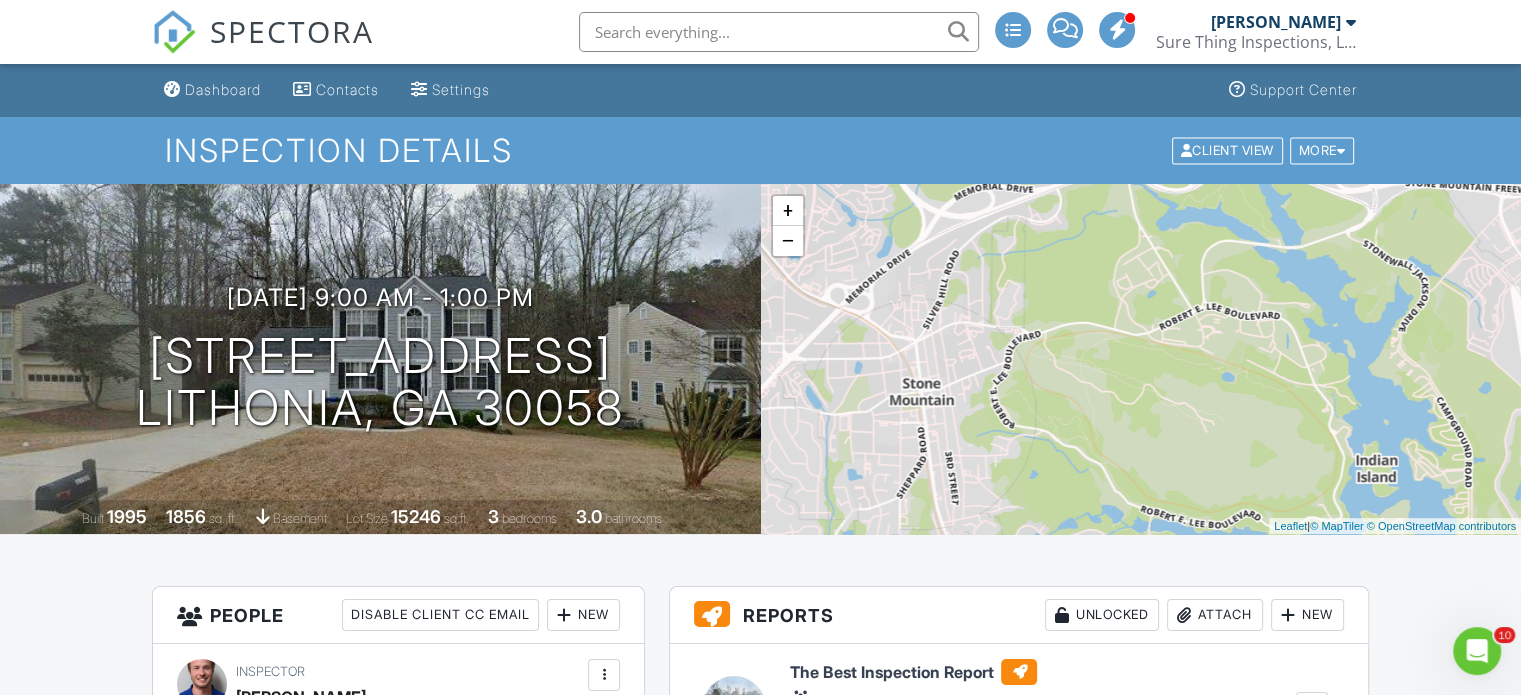 drag, startPoint x: 968, startPoint y: 334, endPoint x: 1043, endPoint y: 302, distance: 81.5414 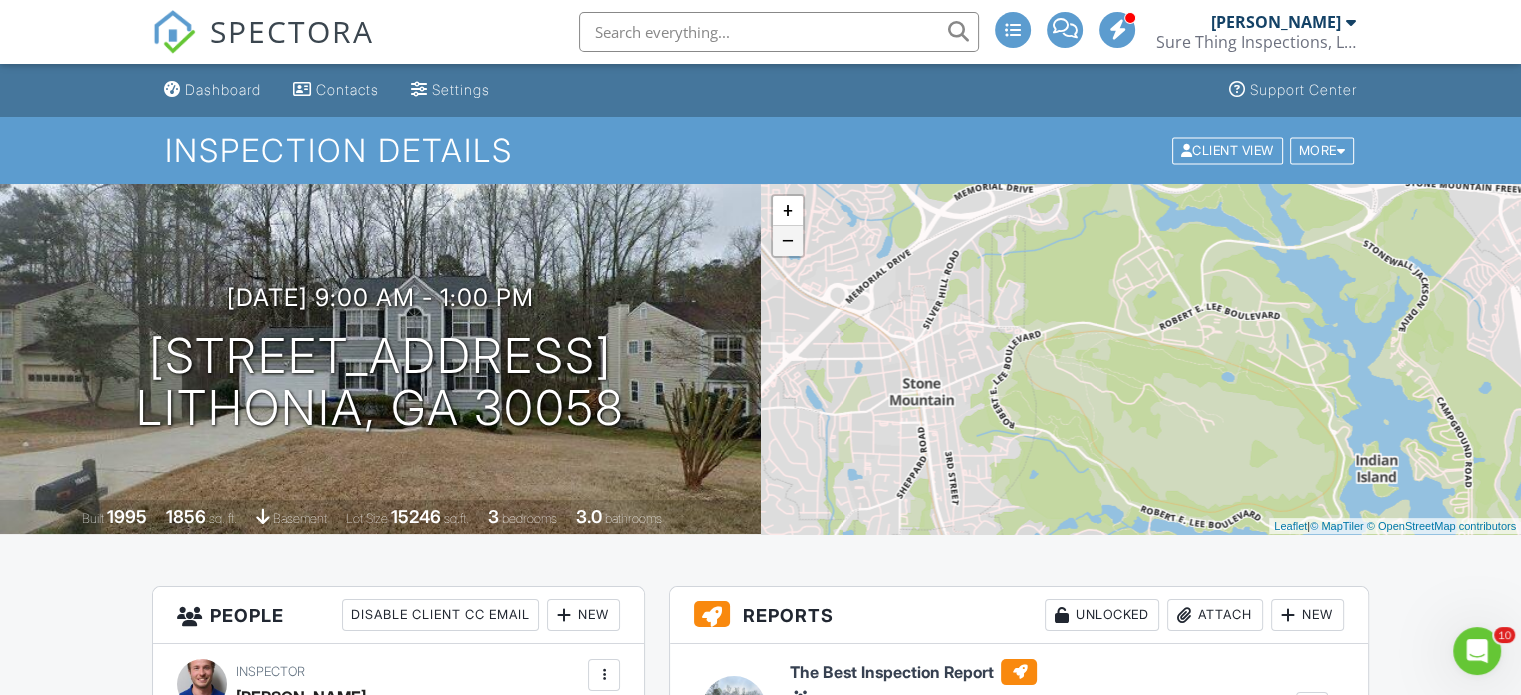 click on "−" at bounding box center (788, 241) 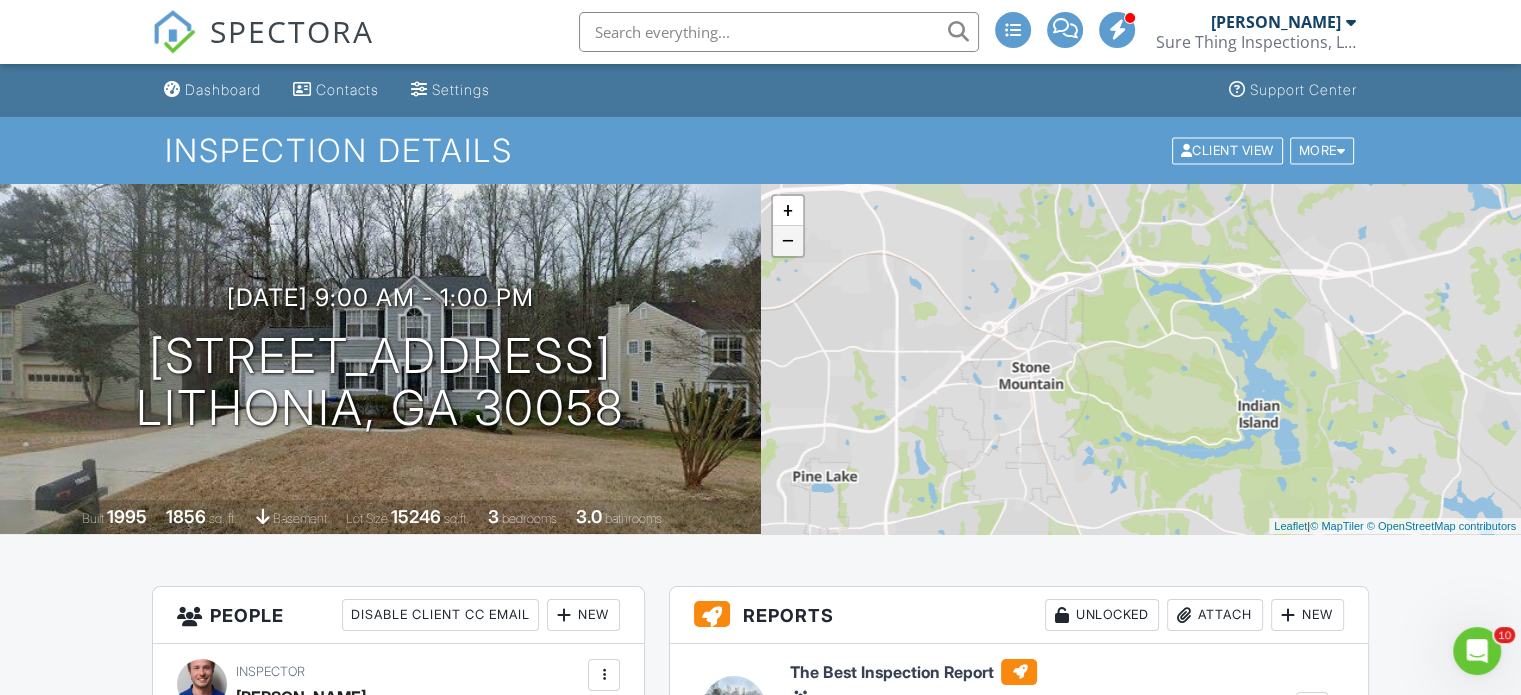 click on "−" at bounding box center (788, 241) 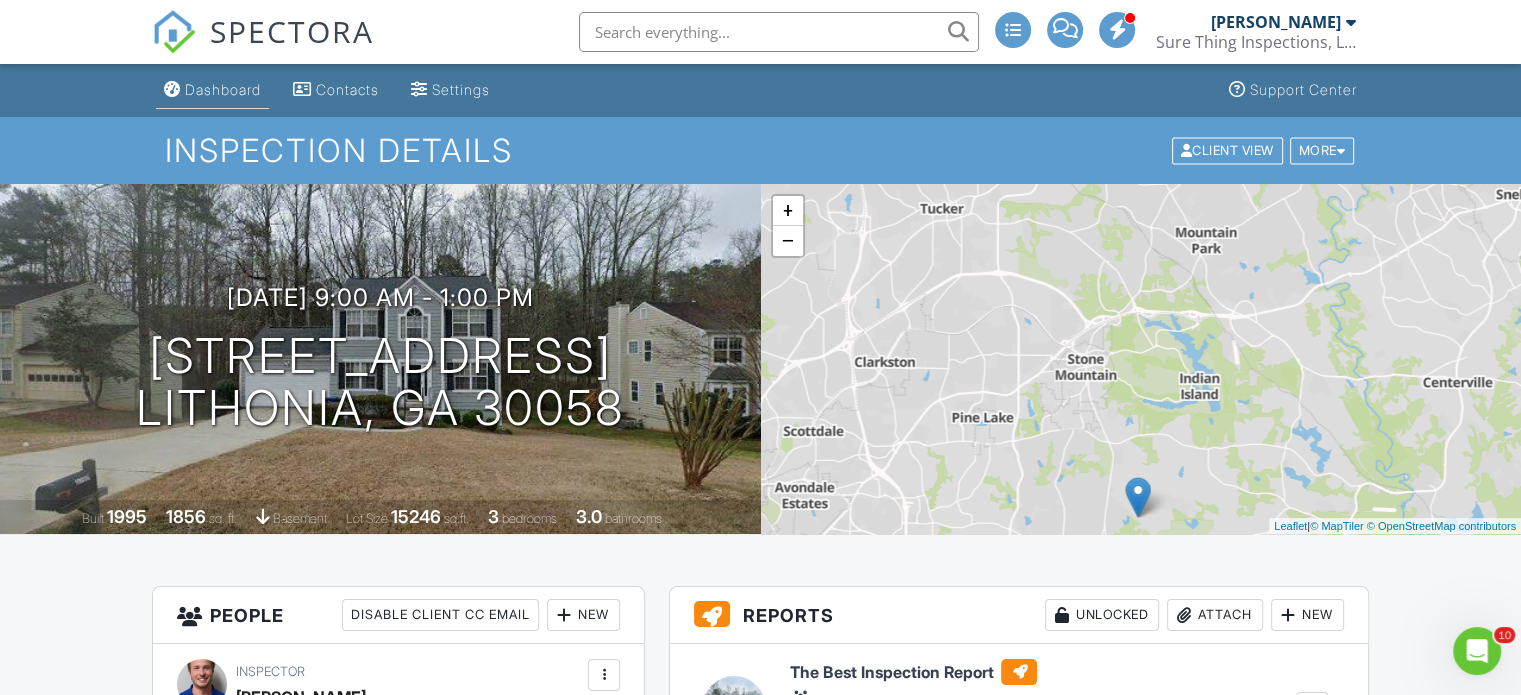 click on "Dashboard" at bounding box center [223, 89] 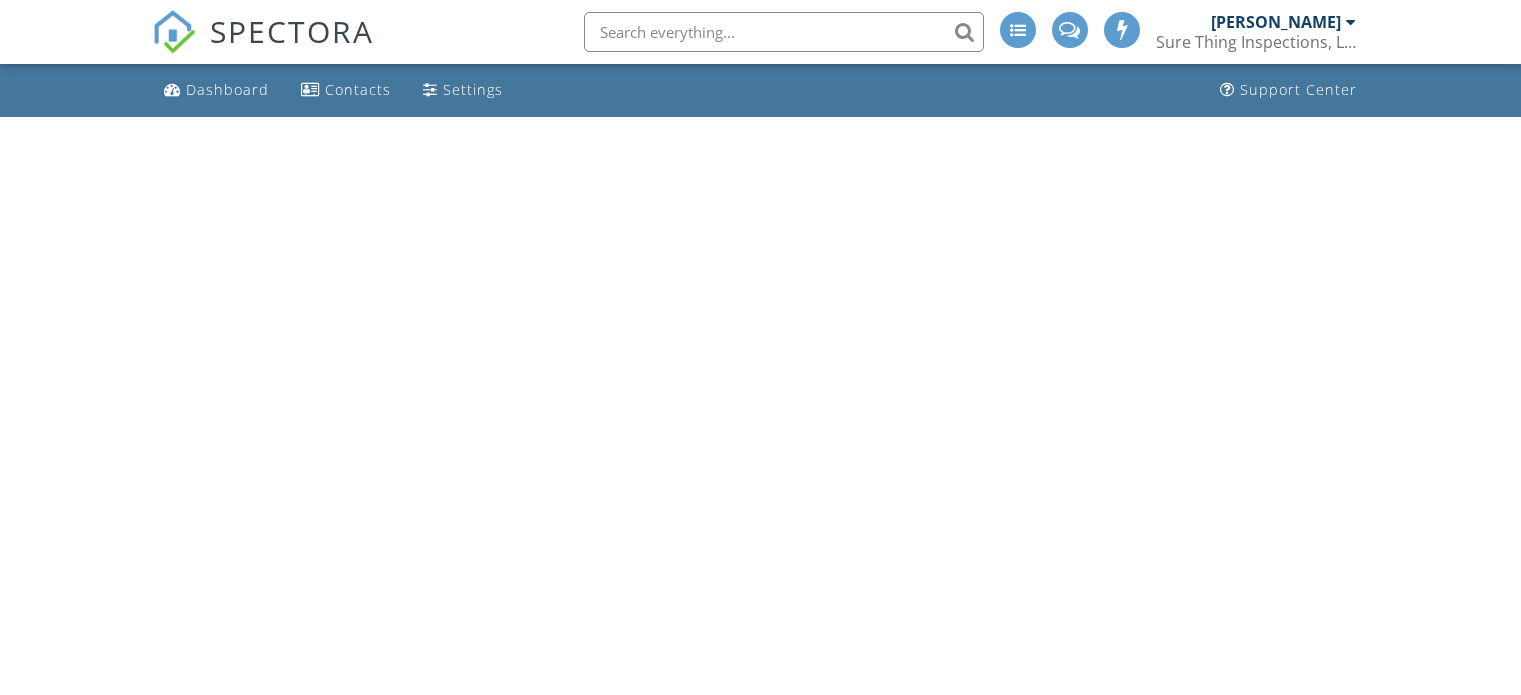 scroll, scrollTop: 0, scrollLeft: 0, axis: both 